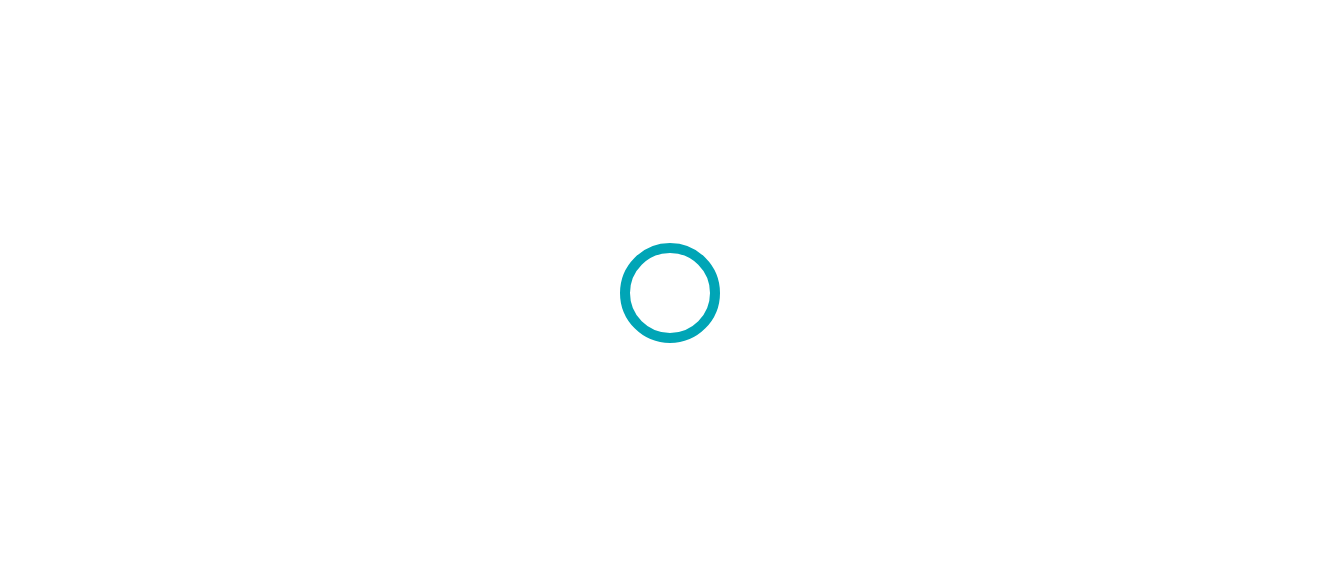 scroll, scrollTop: 0, scrollLeft: 0, axis: both 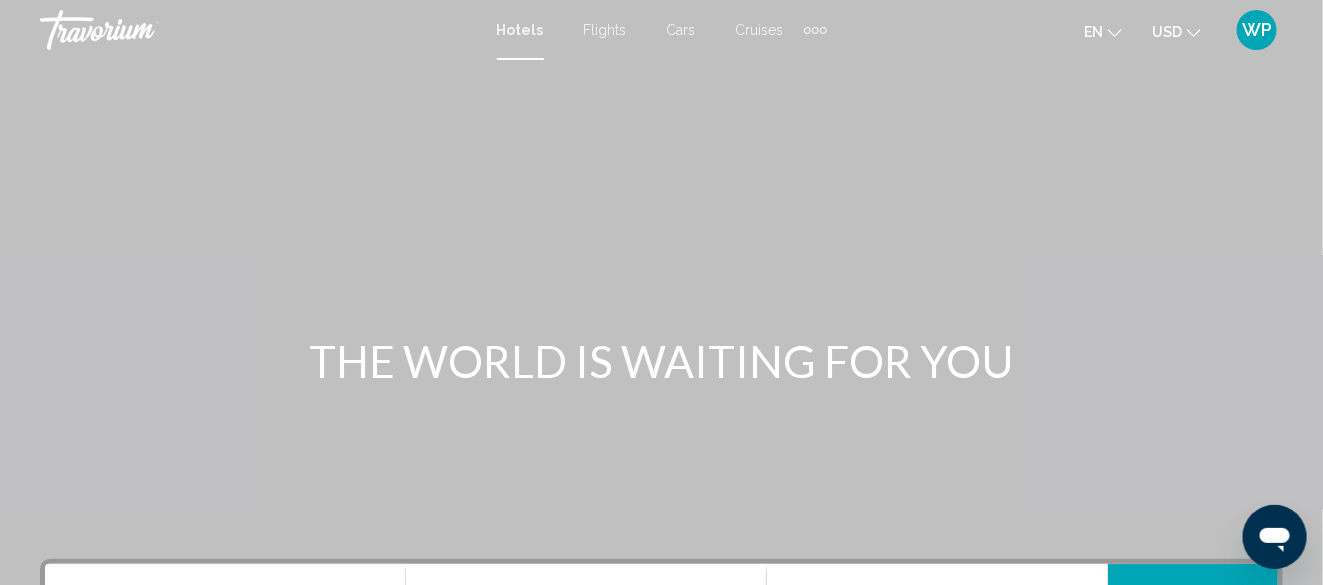 click at bounding box center [815, 30] 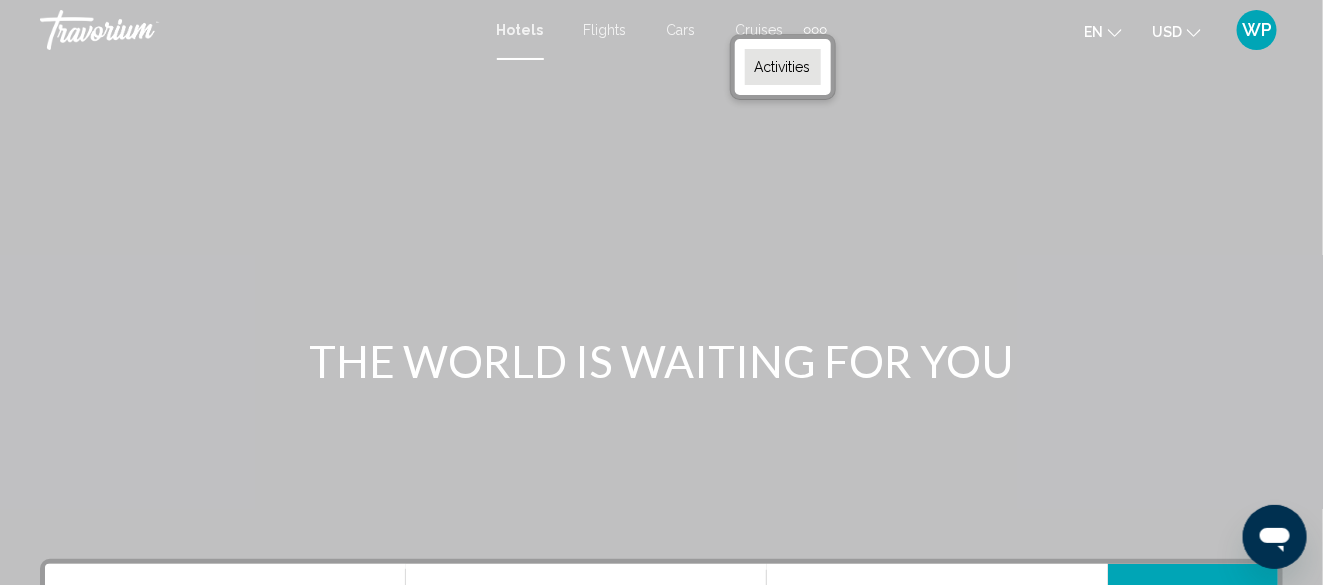 click on "Activities" at bounding box center [783, 67] 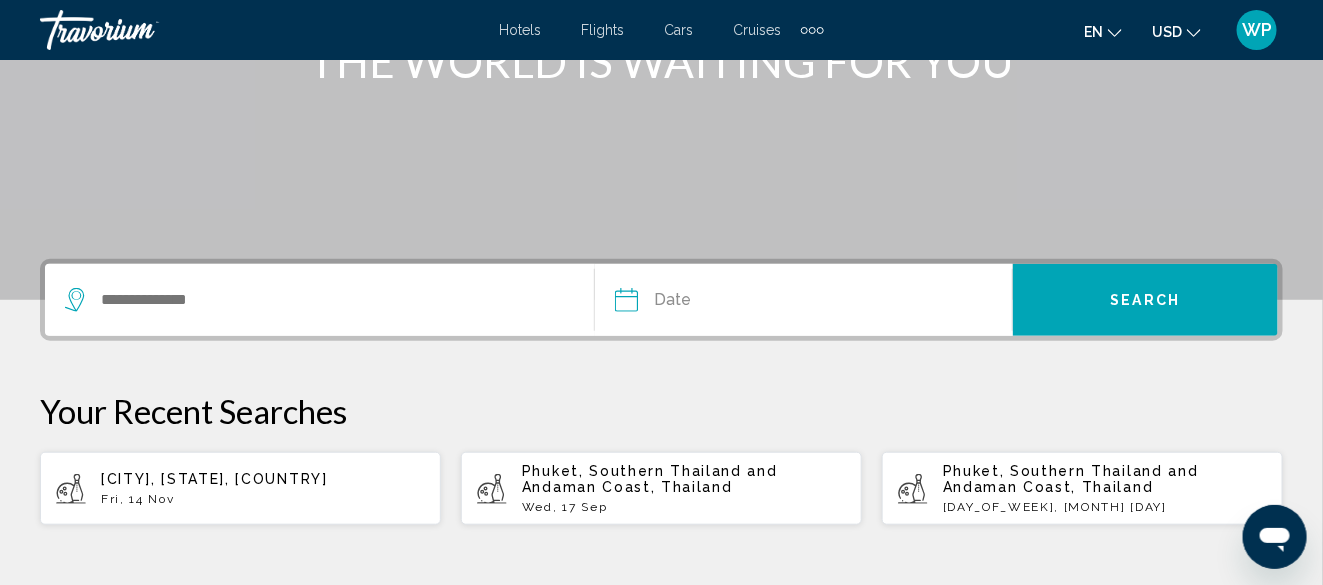 click at bounding box center [329, 300] 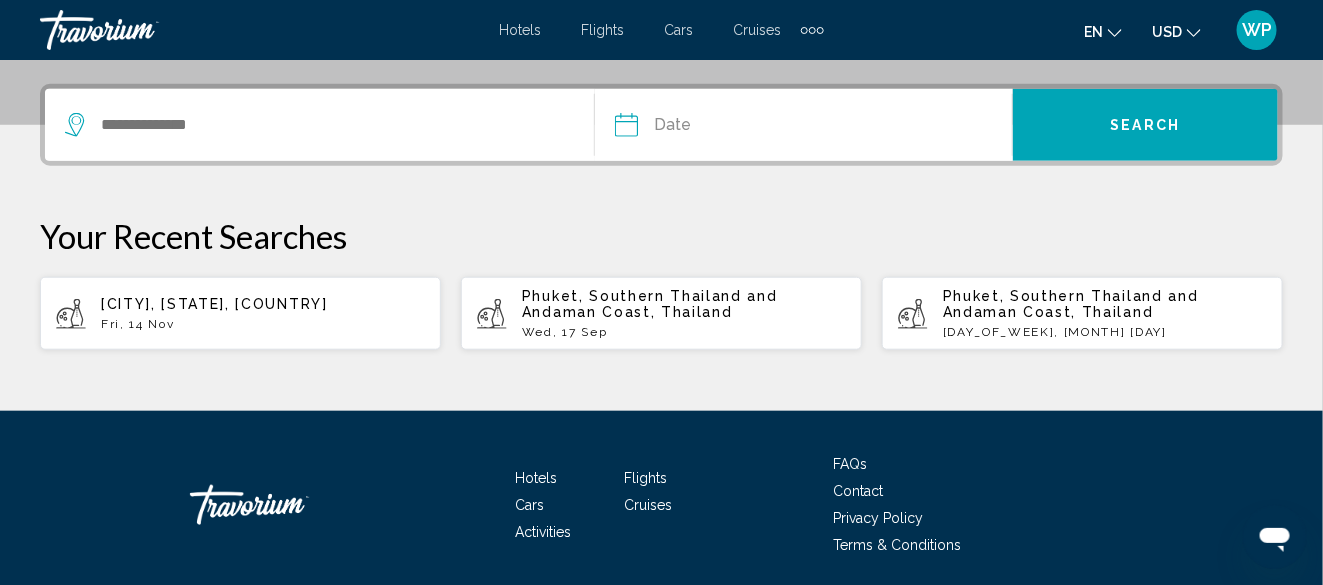 scroll, scrollTop: 494, scrollLeft: 0, axis: vertical 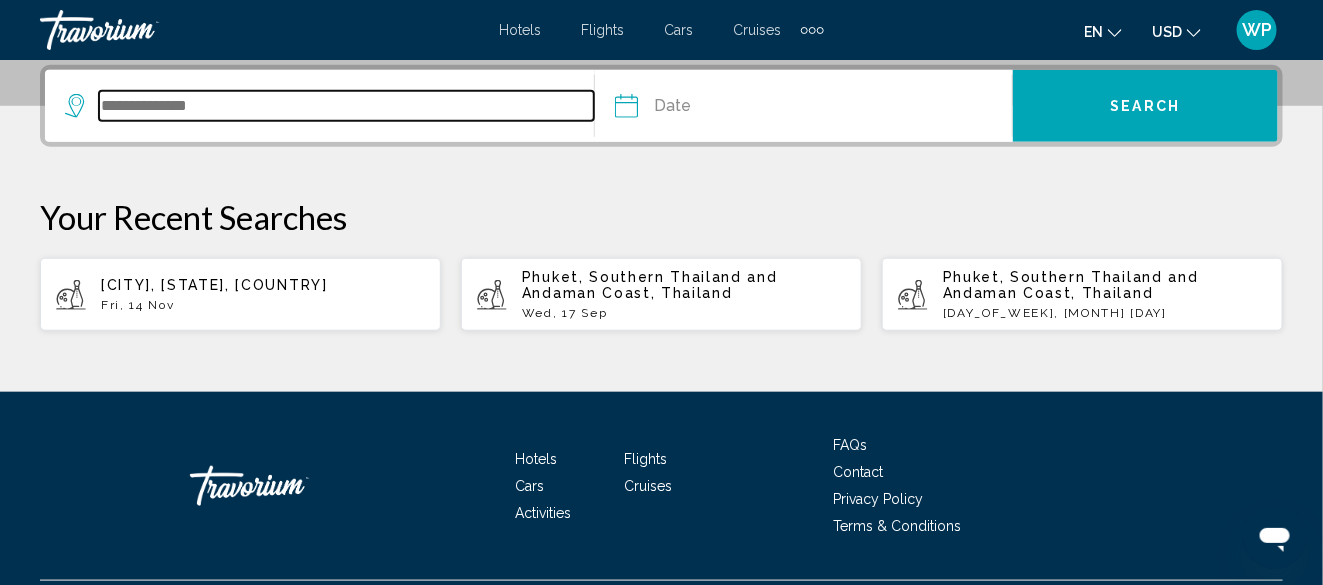 click at bounding box center (346, 106) 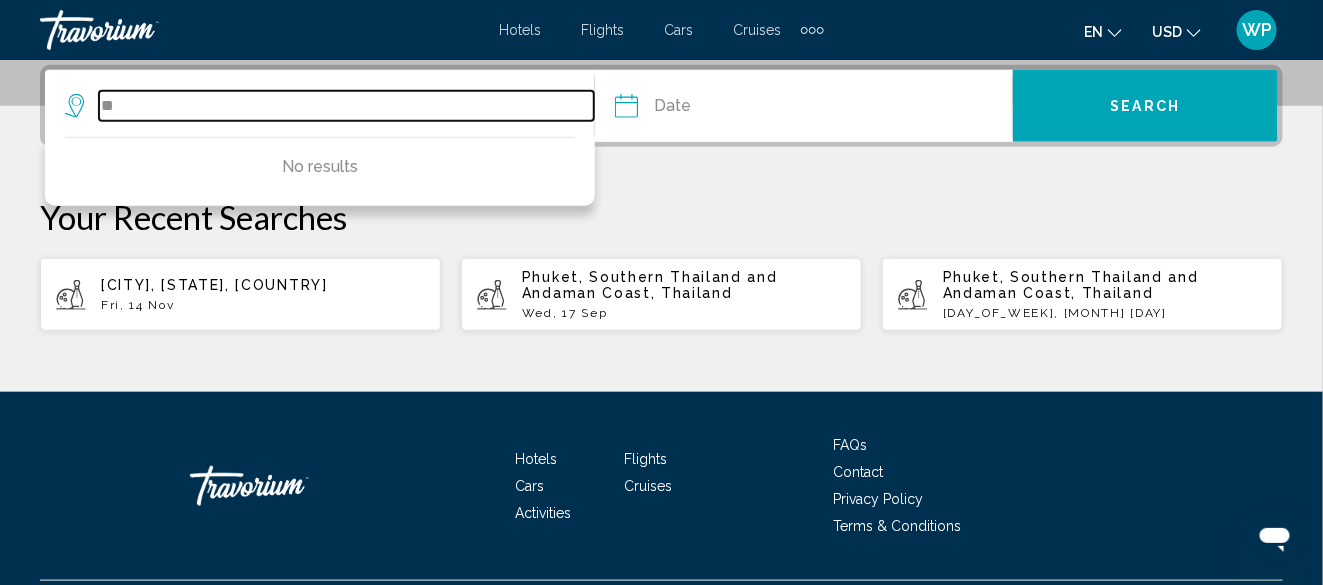 type on "*" 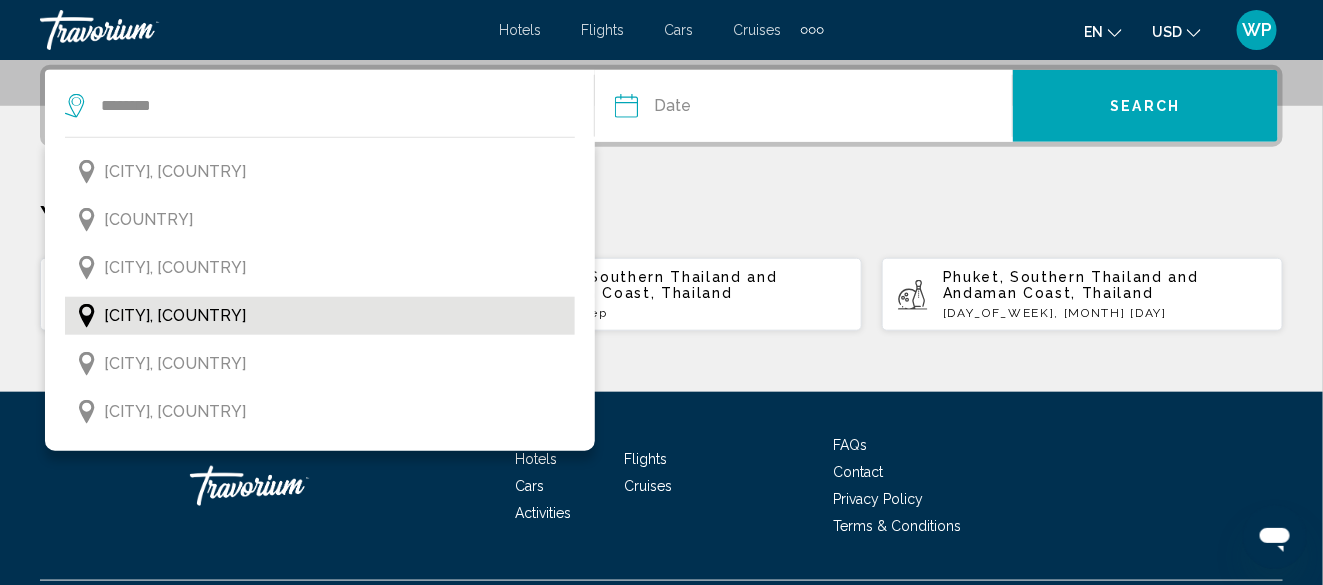 click on "[CITY], [COUNTRY]" at bounding box center (175, 316) 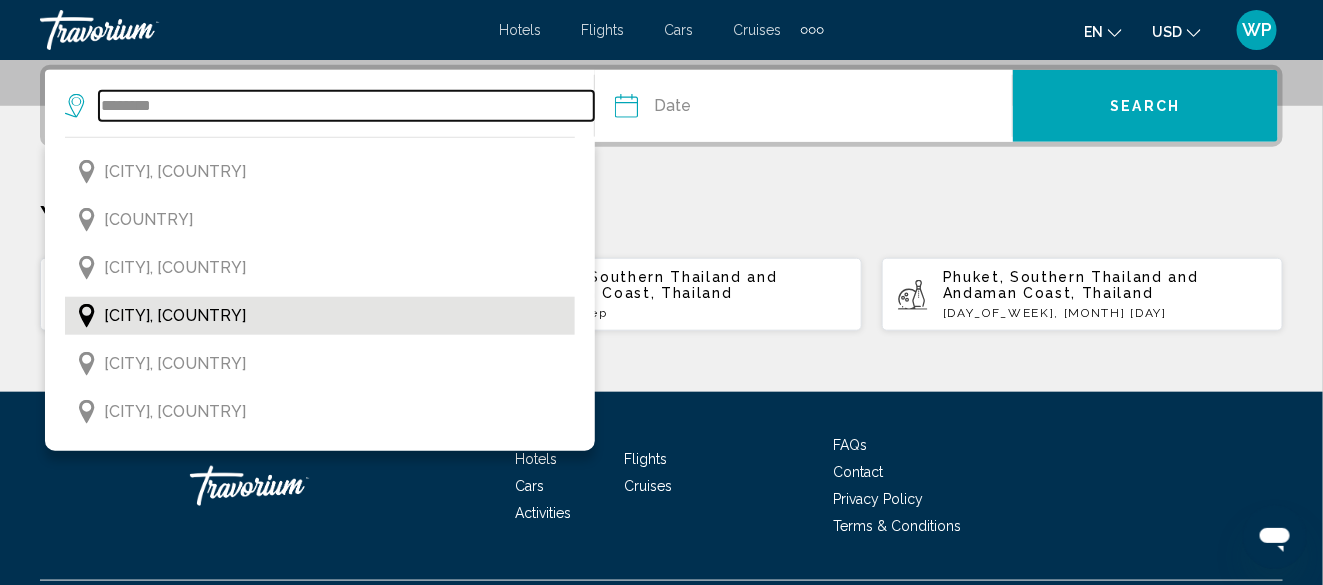 type on "**********" 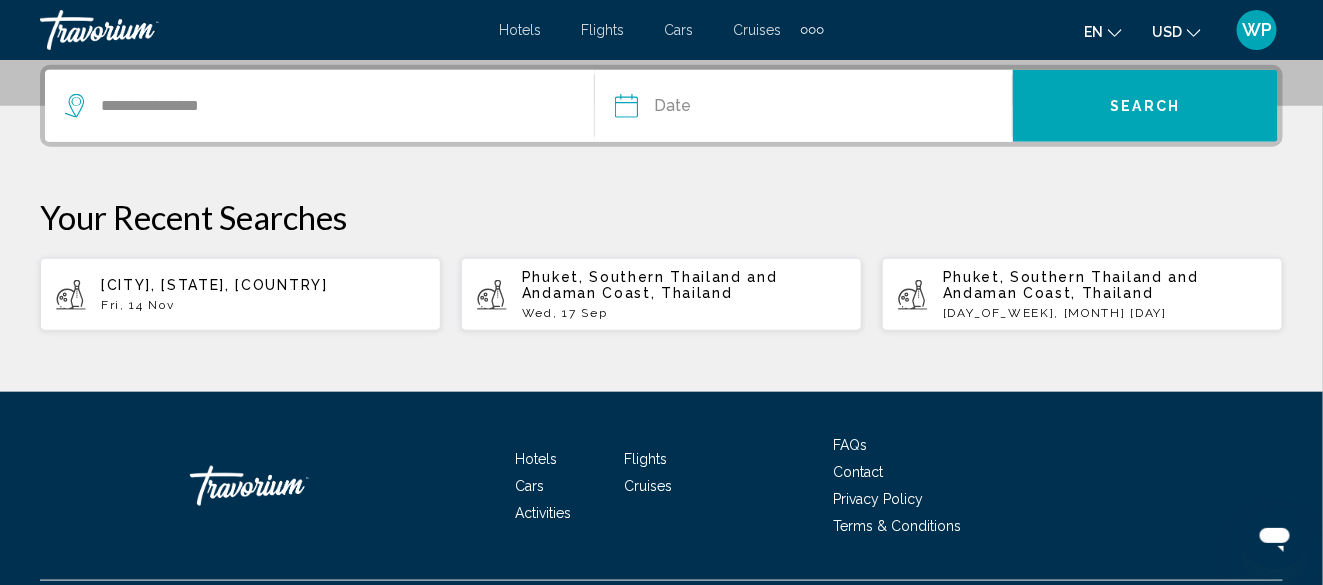 click at bounding box center [713, 109] 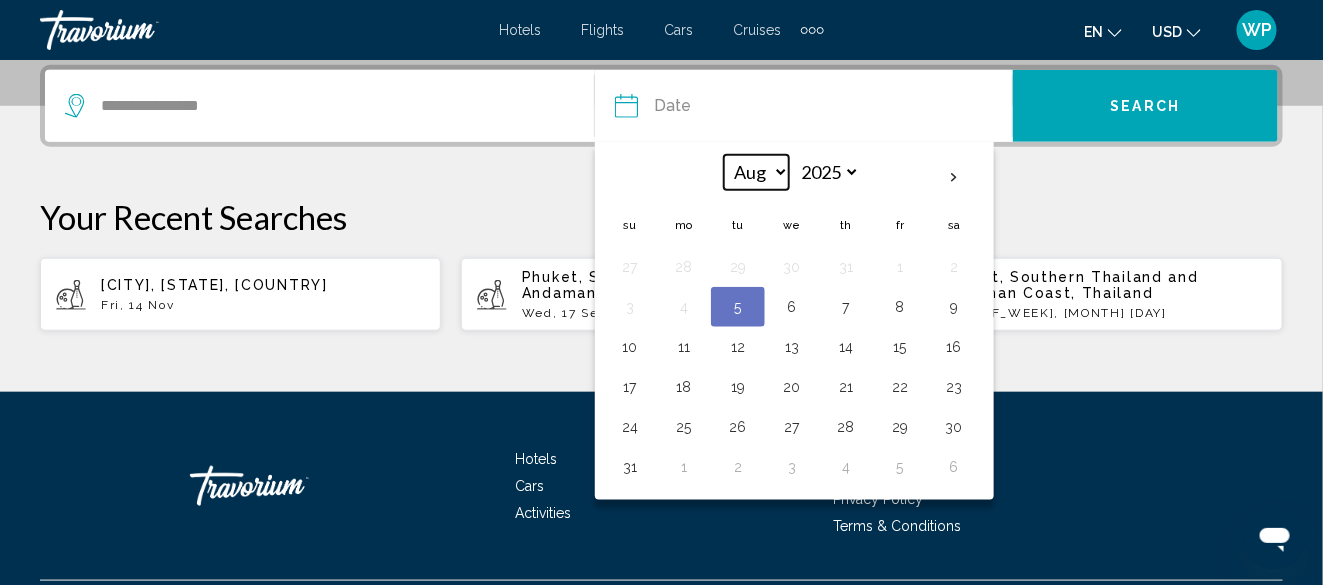 click on "*** *** *** *** *** *** *** *** *** *** *** ***" at bounding box center [756, 172] 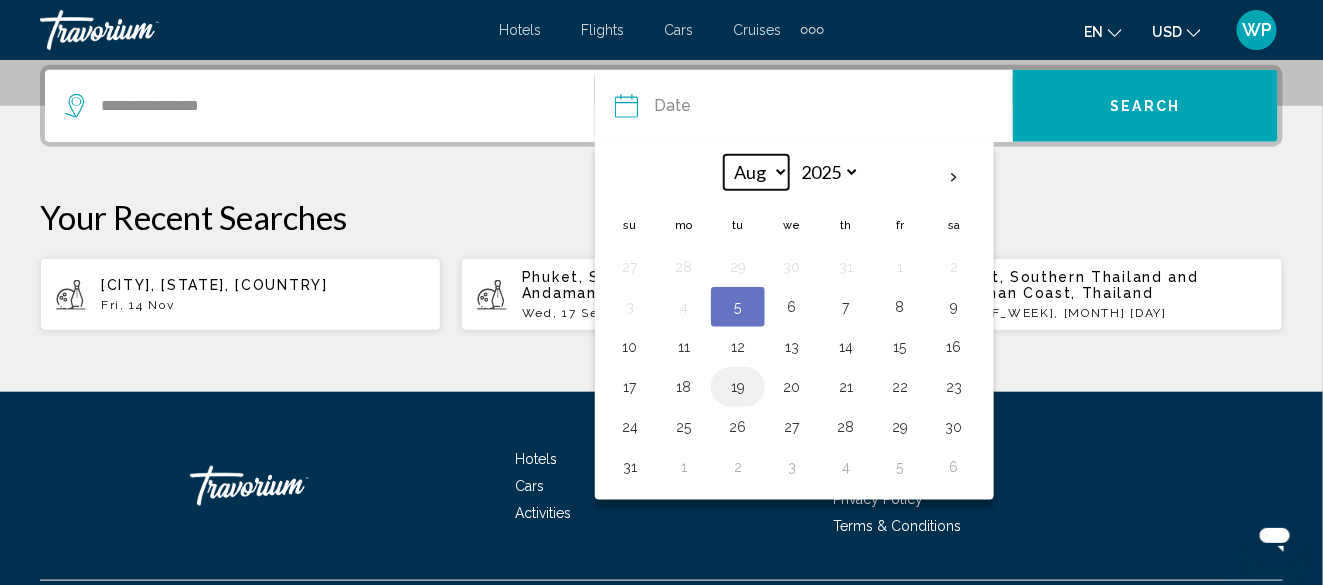 select on "**" 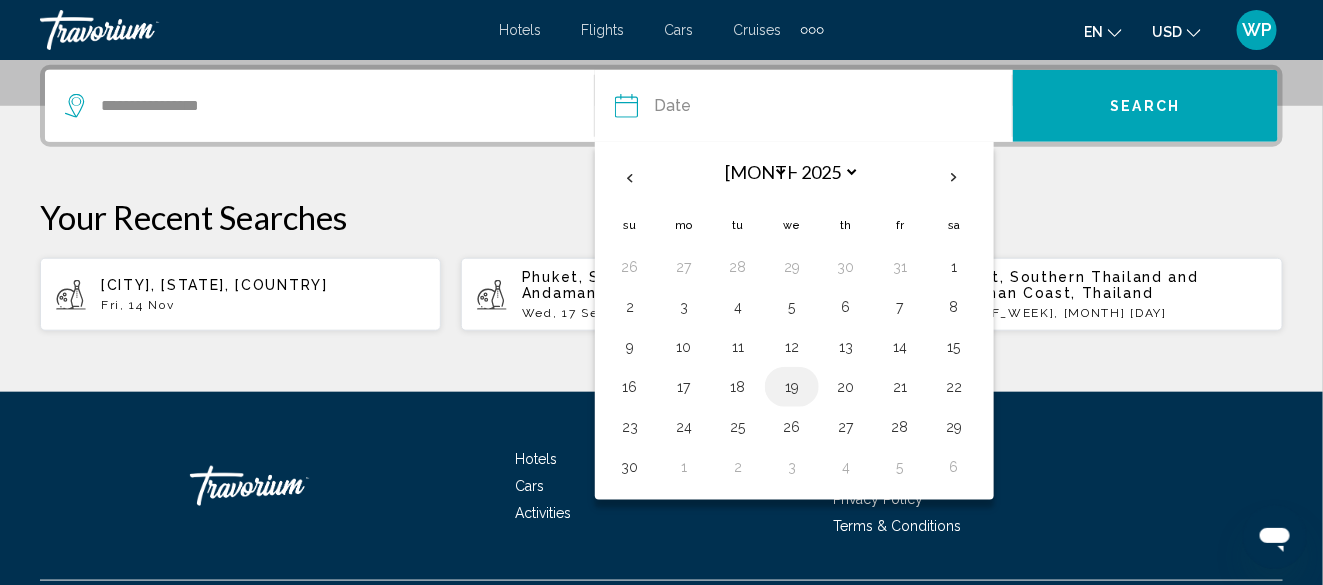 click on "19" at bounding box center [792, 387] 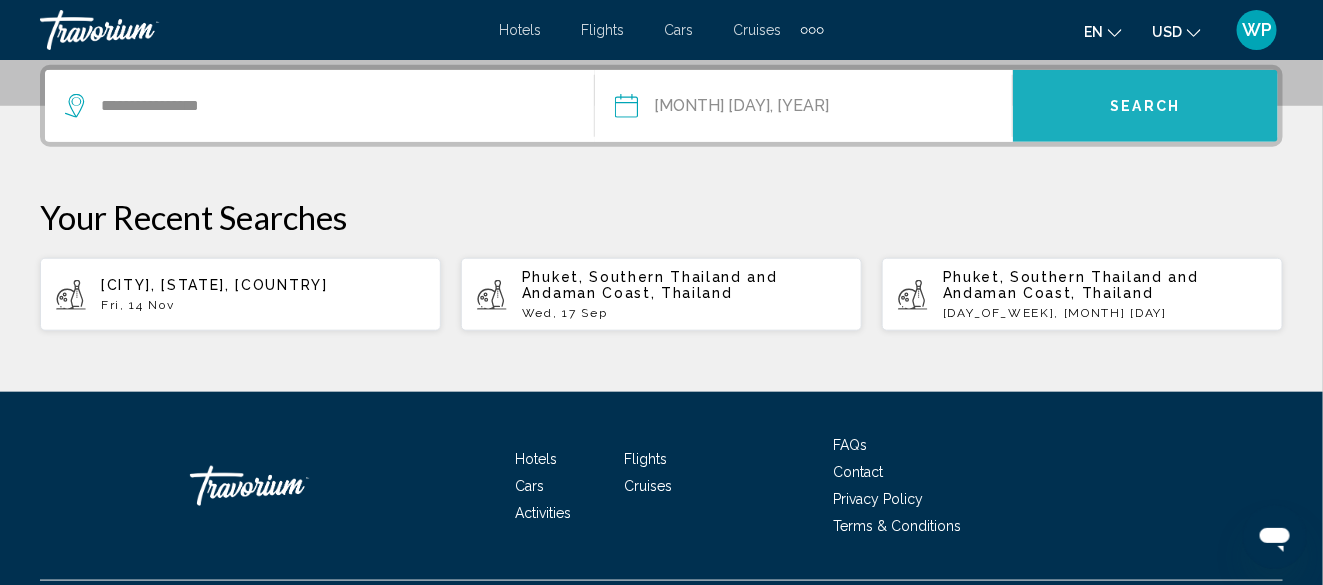 click on "Search" at bounding box center [1146, 107] 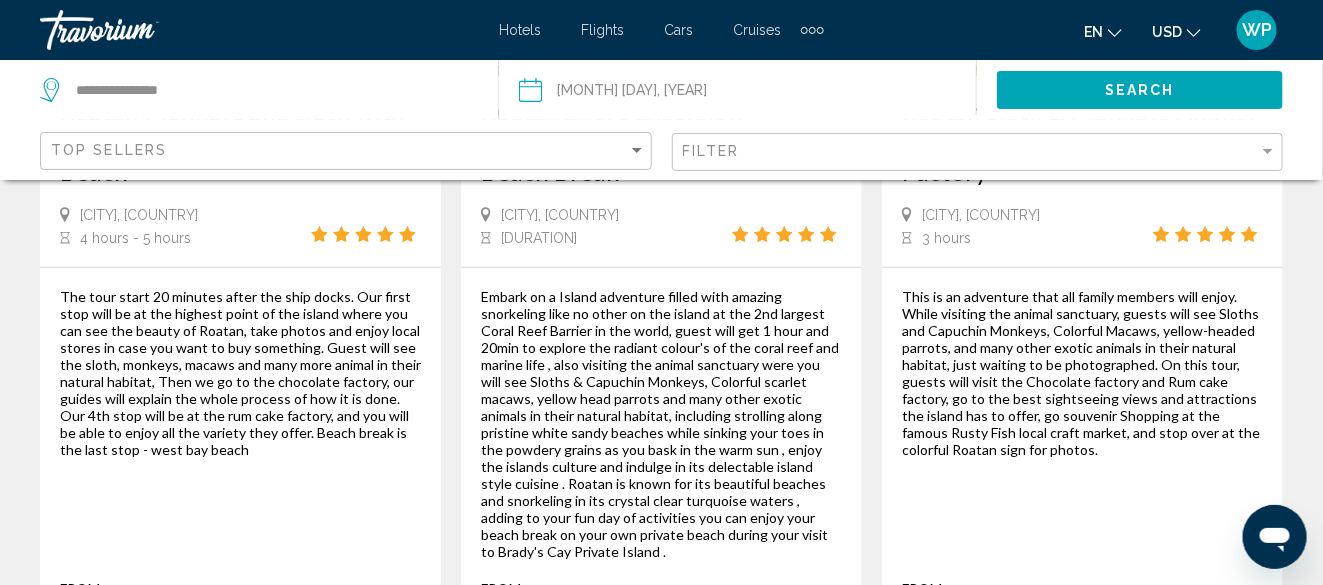 scroll, scrollTop: 0, scrollLeft: 0, axis: both 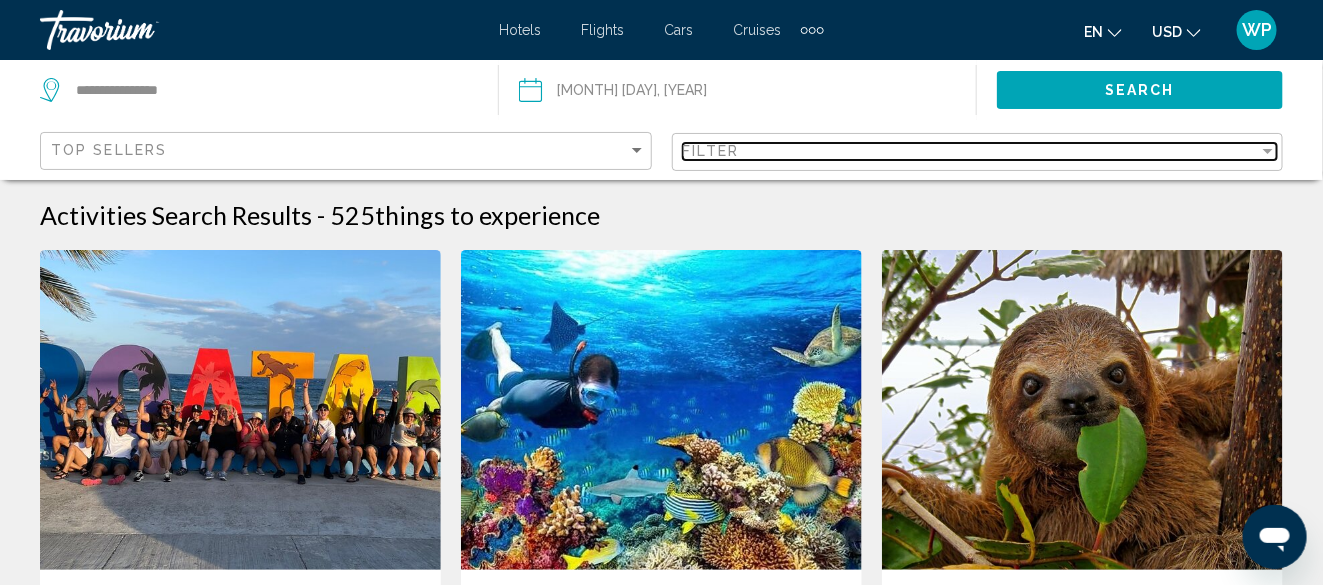 click on "Filter" at bounding box center [971, 151] 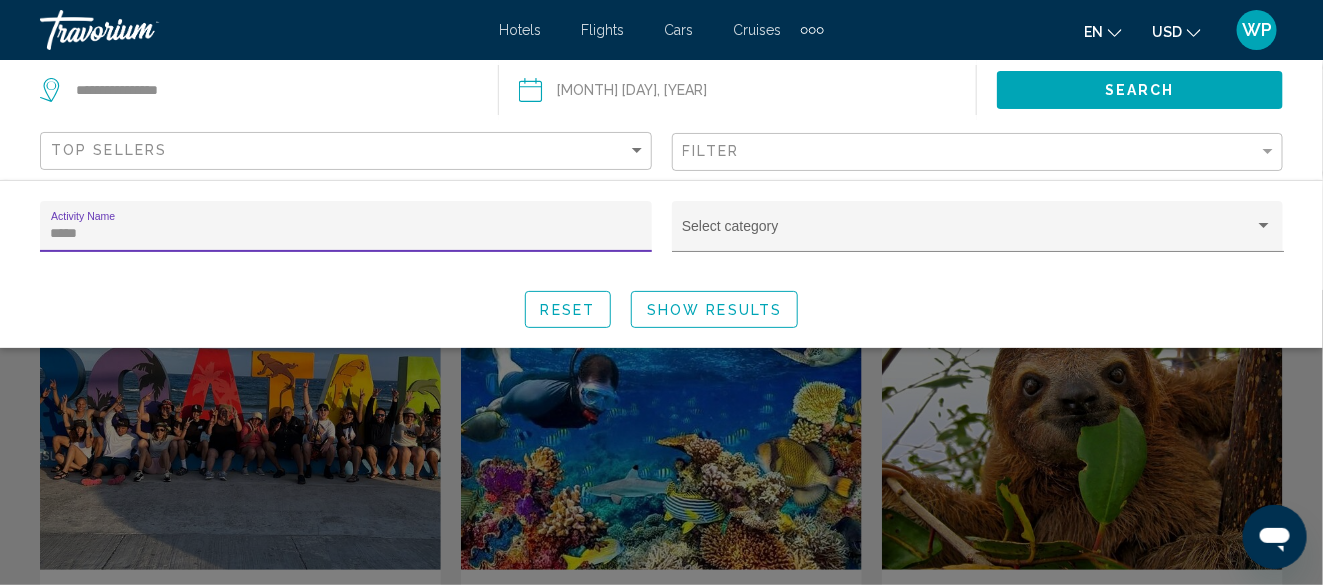 type on "*****" 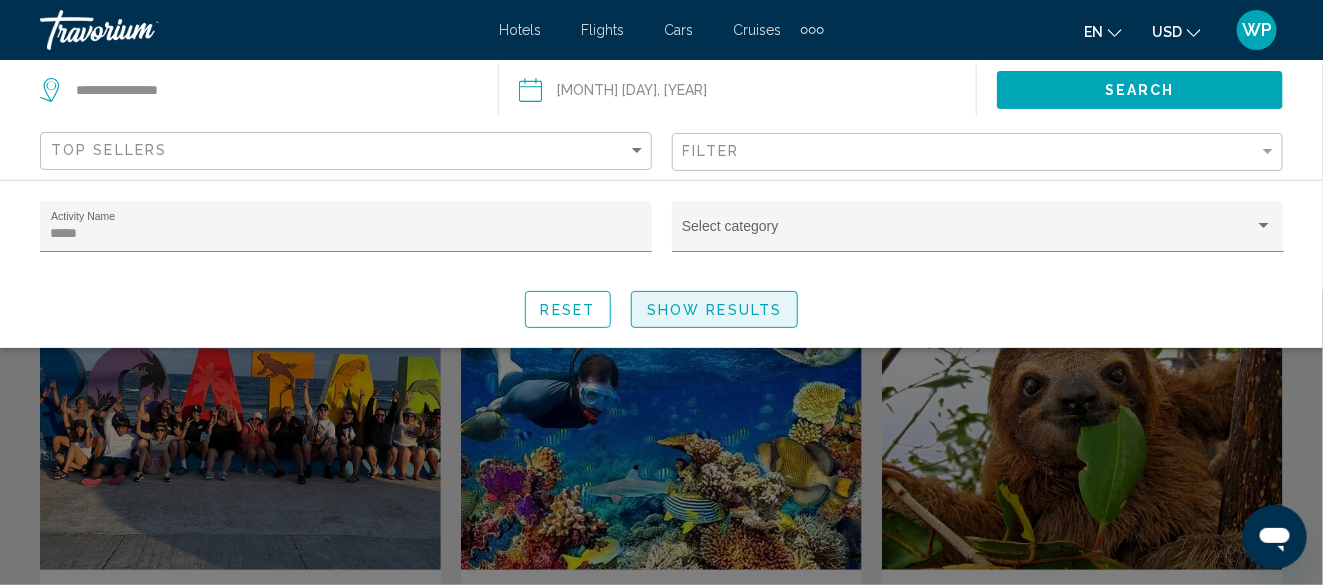 click on "Show Results" 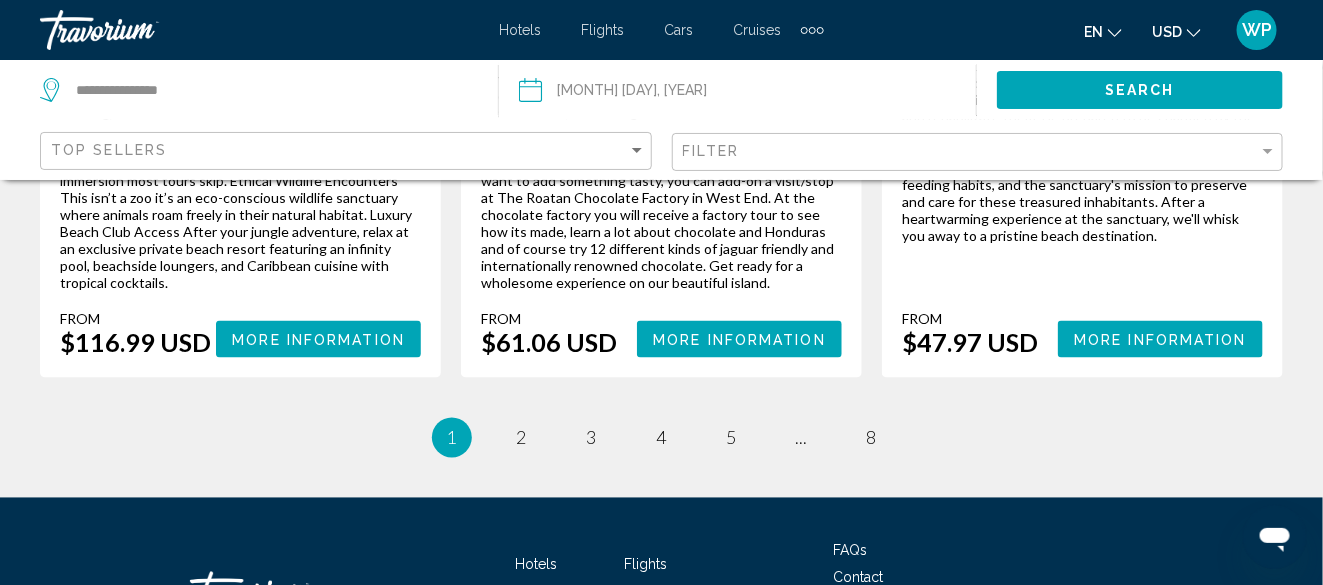 scroll, scrollTop: 3698, scrollLeft: 0, axis: vertical 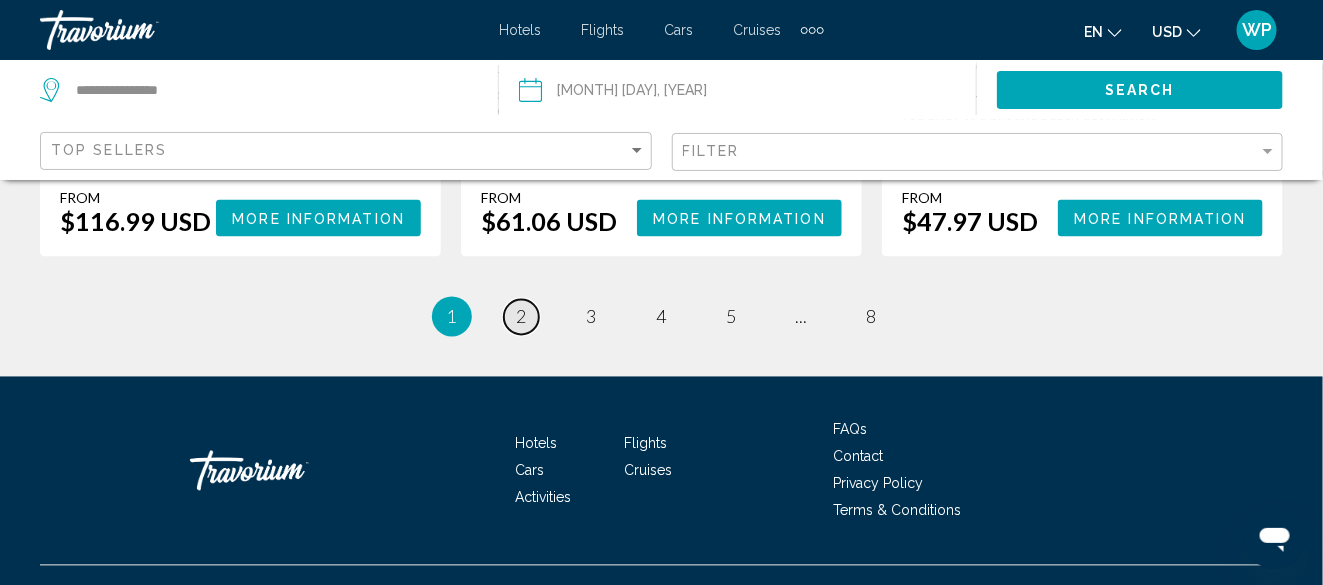 click on "2" at bounding box center (522, 317) 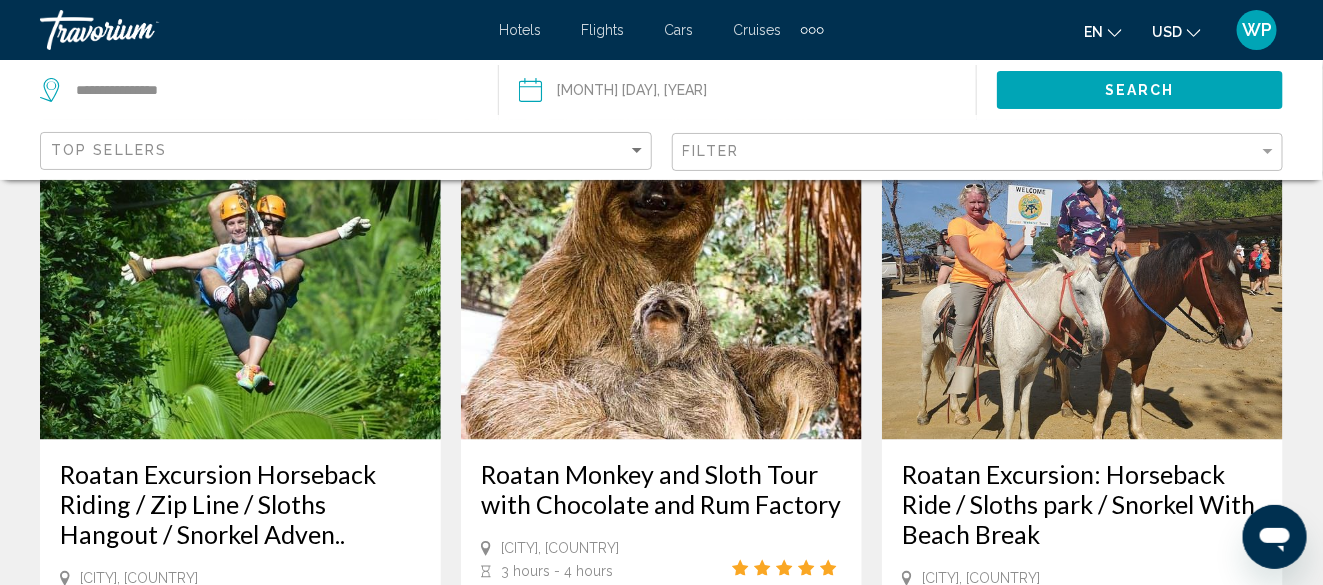 scroll, scrollTop: 1000, scrollLeft: 0, axis: vertical 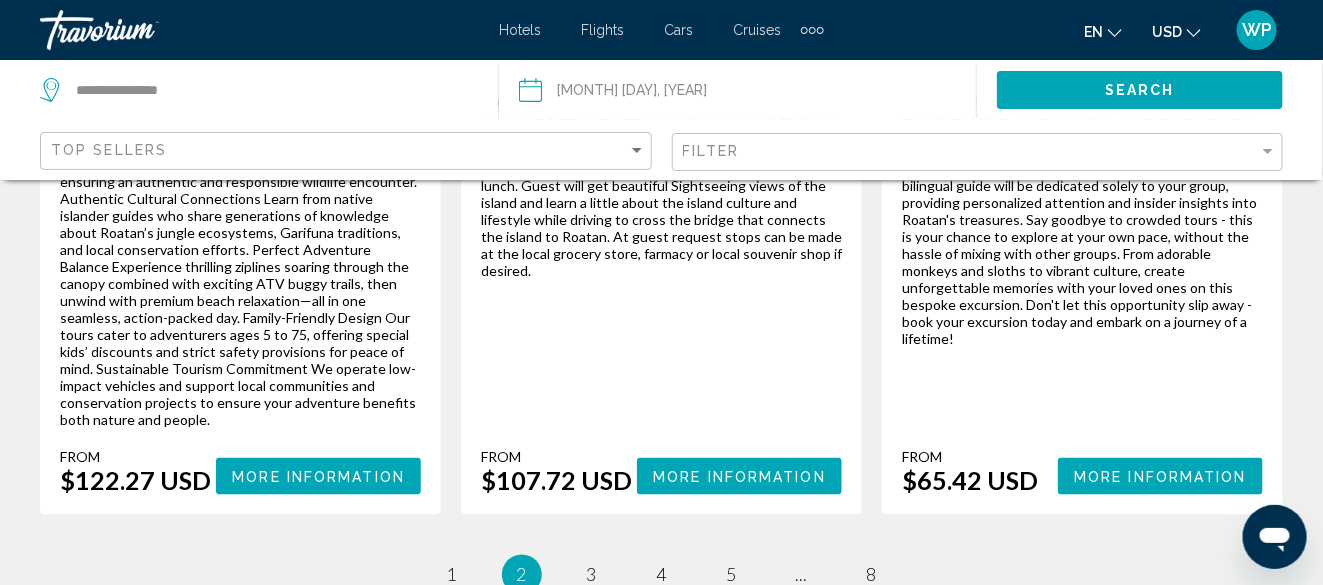 click on "More Information" at bounding box center (1160, 477) 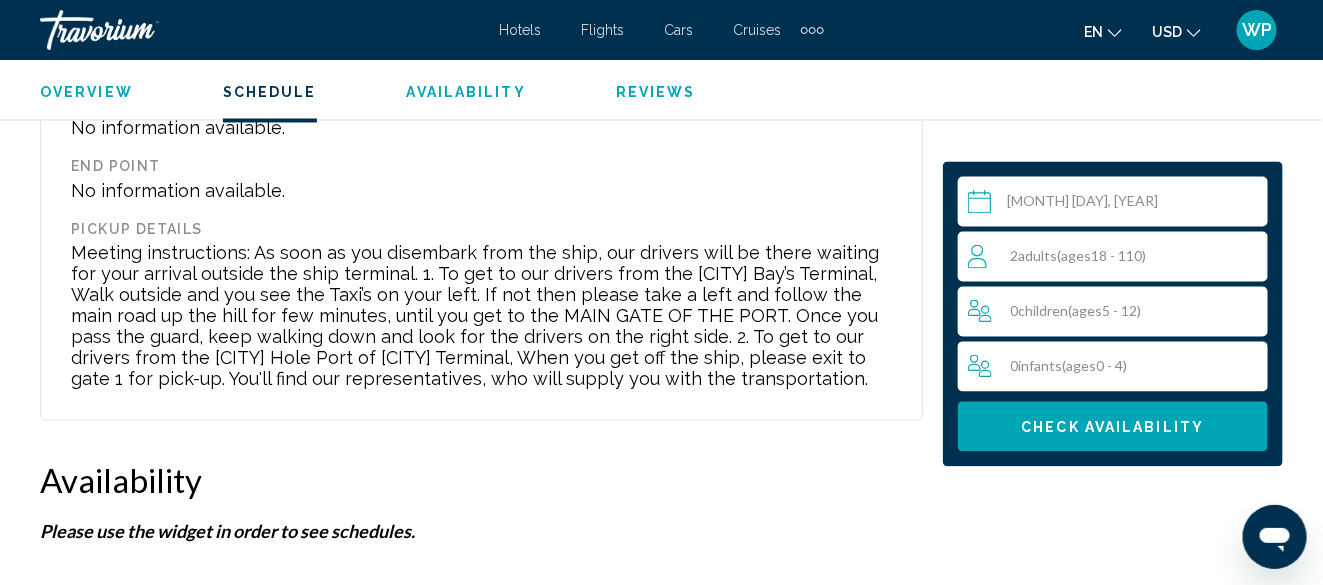 scroll, scrollTop: 3842, scrollLeft: 0, axis: vertical 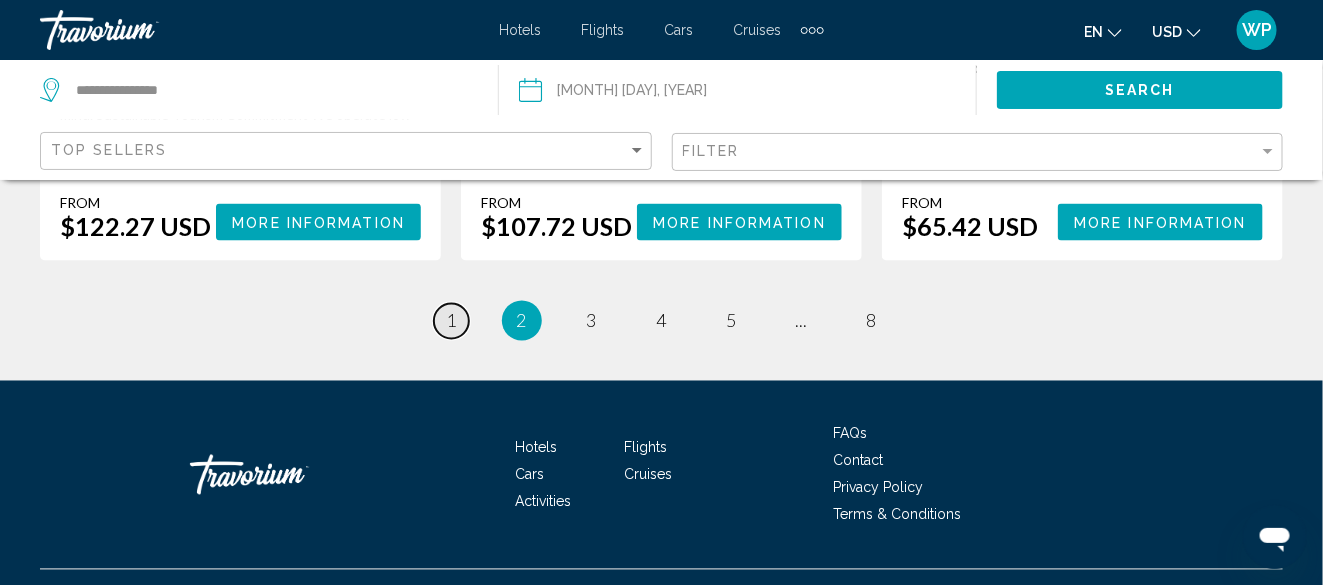 click on "1" at bounding box center [452, 321] 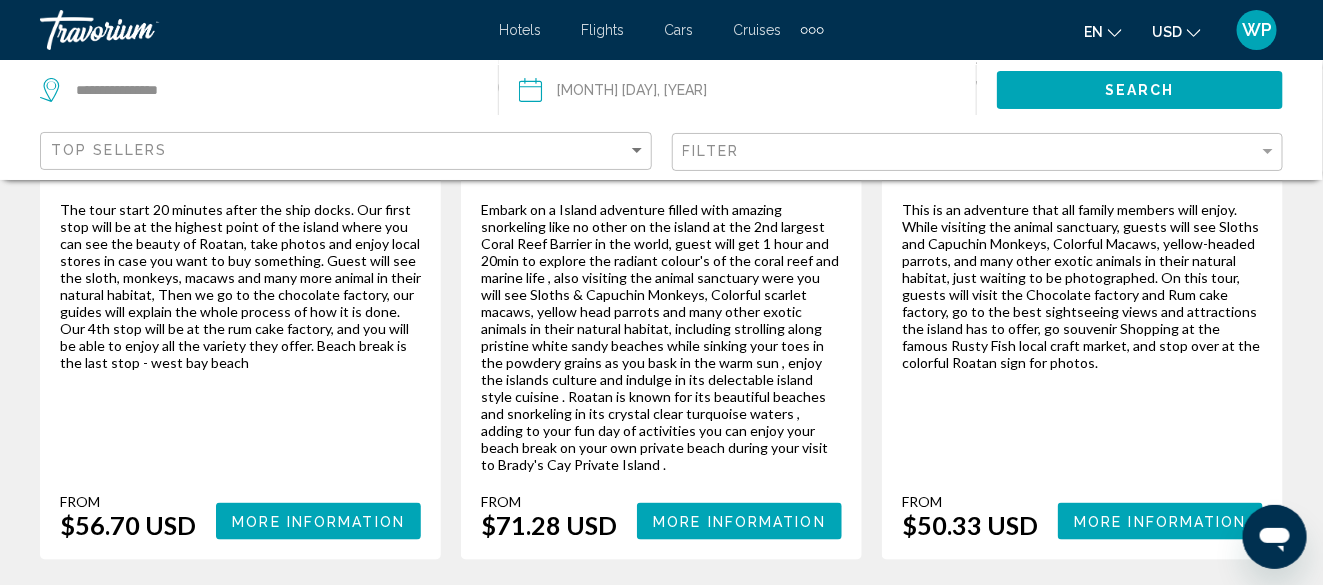 scroll, scrollTop: 700, scrollLeft: 0, axis: vertical 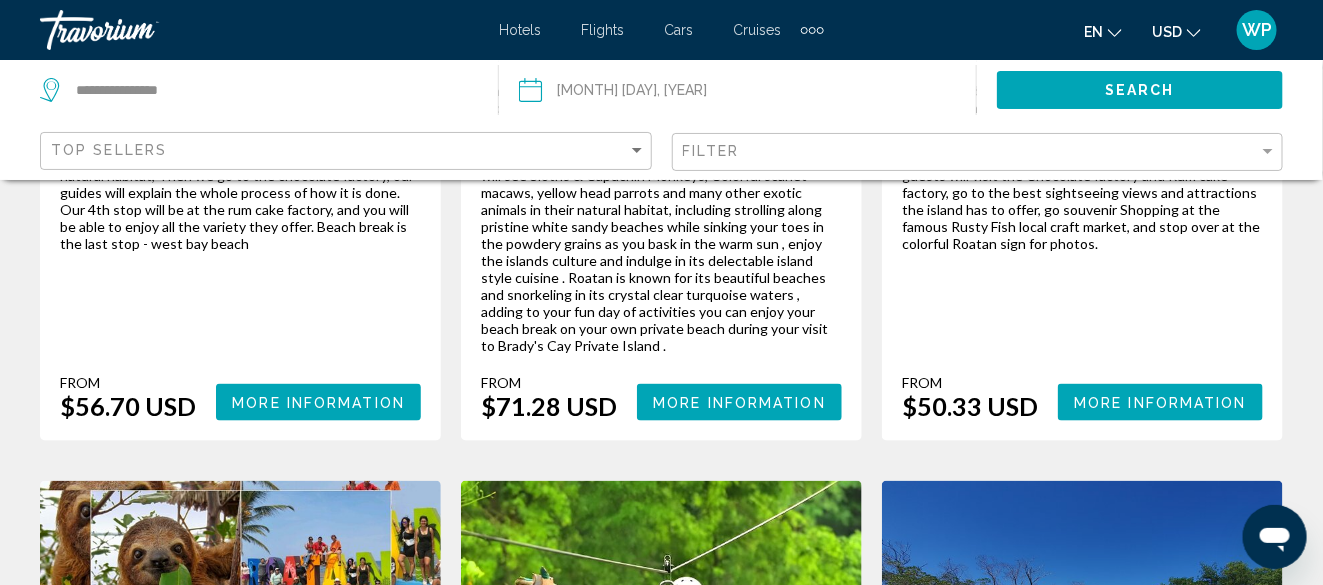 click on "More Information" at bounding box center (1160, 403) 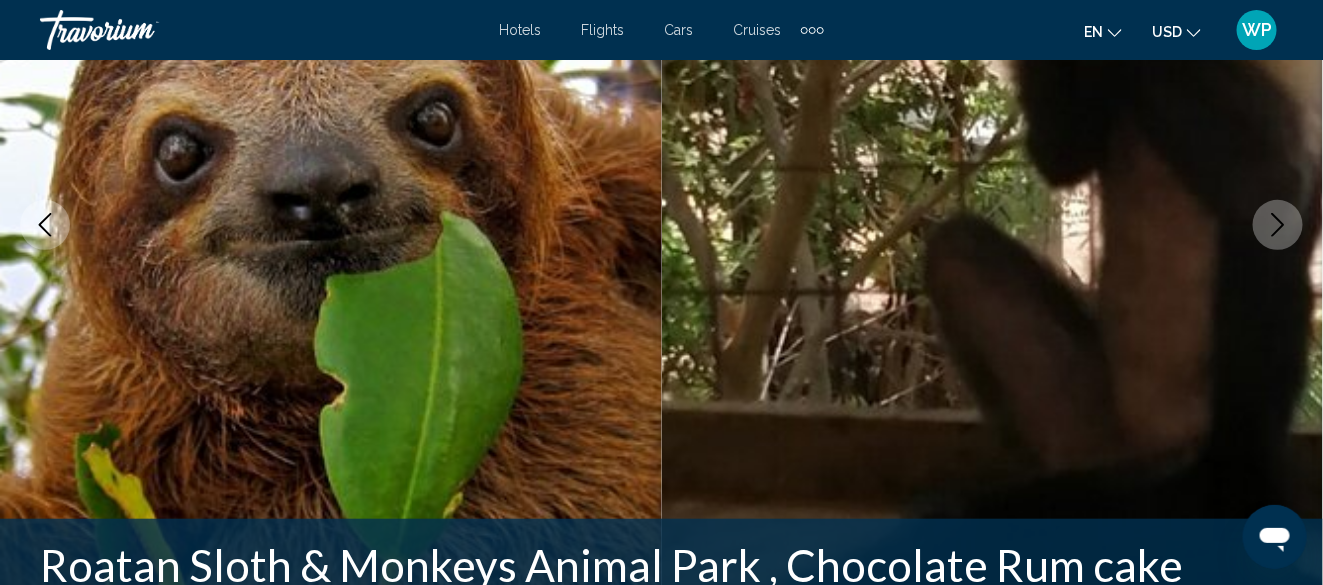 scroll, scrollTop: 342, scrollLeft: 0, axis: vertical 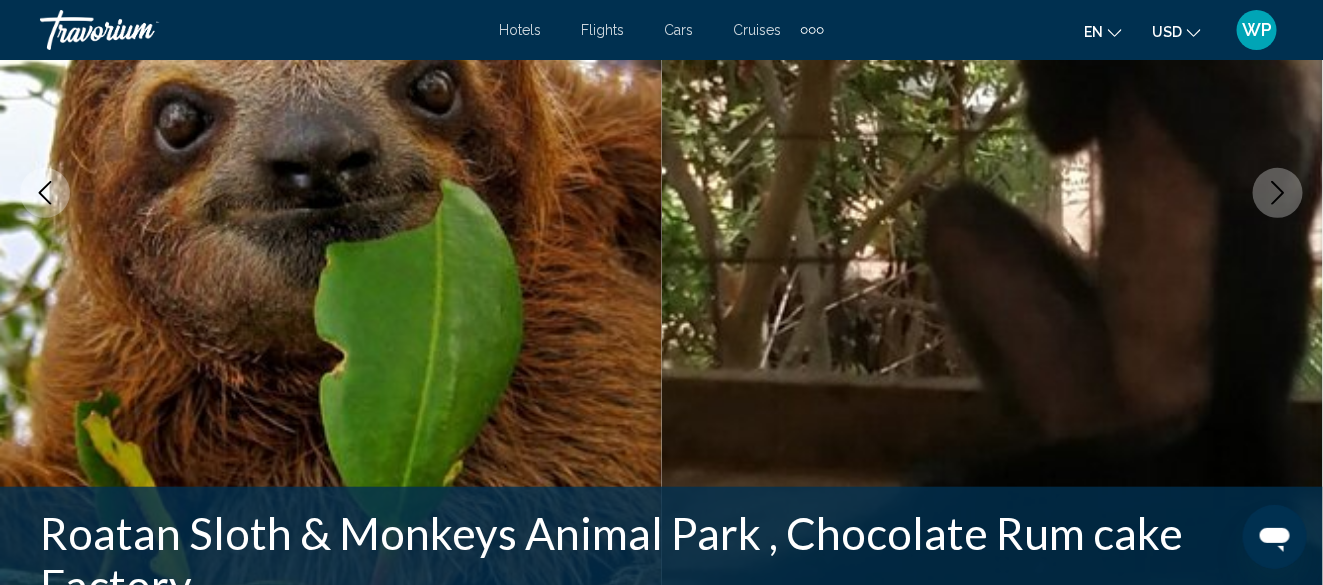 click 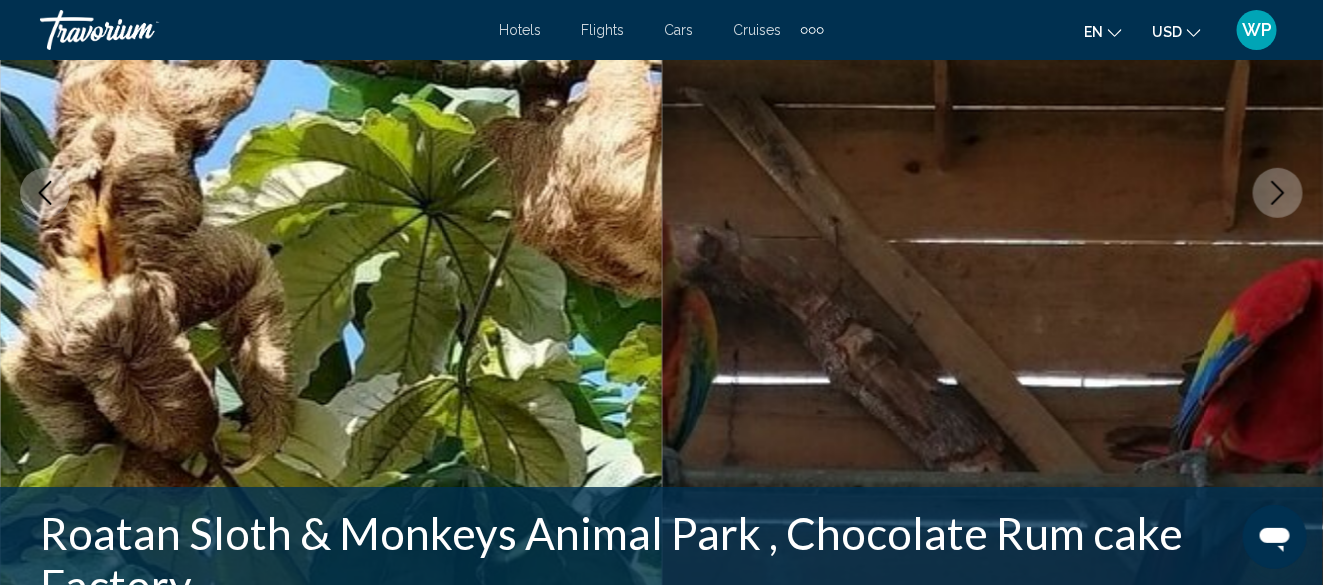 scroll, scrollTop: 242, scrollLeft: 0, axis: vertical 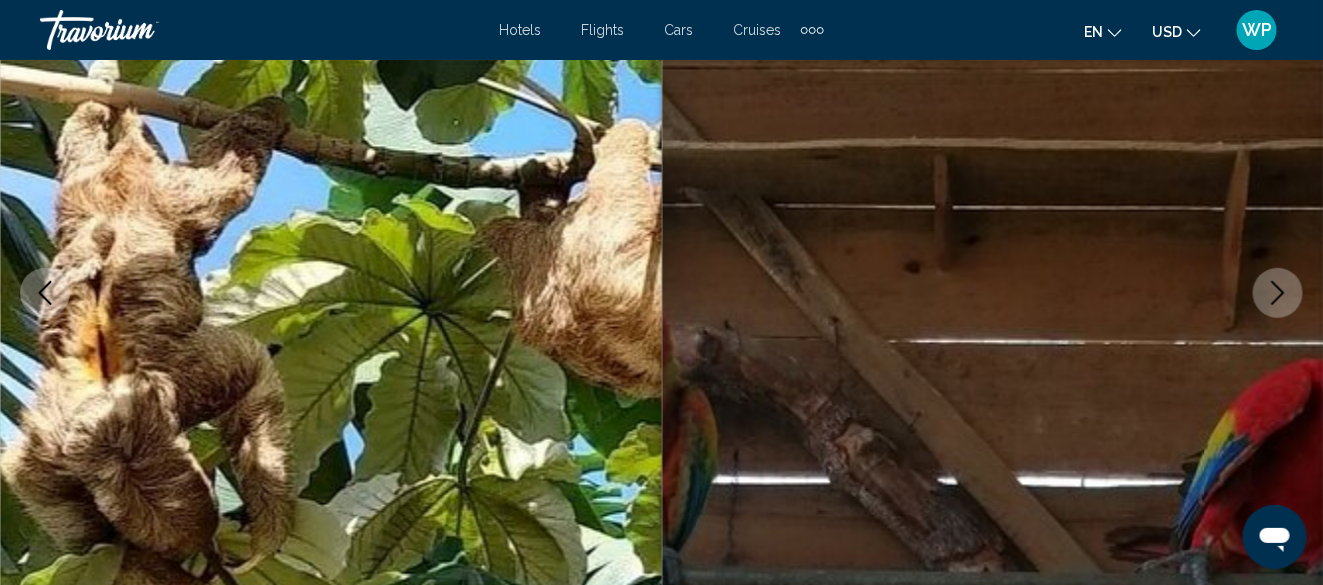 click 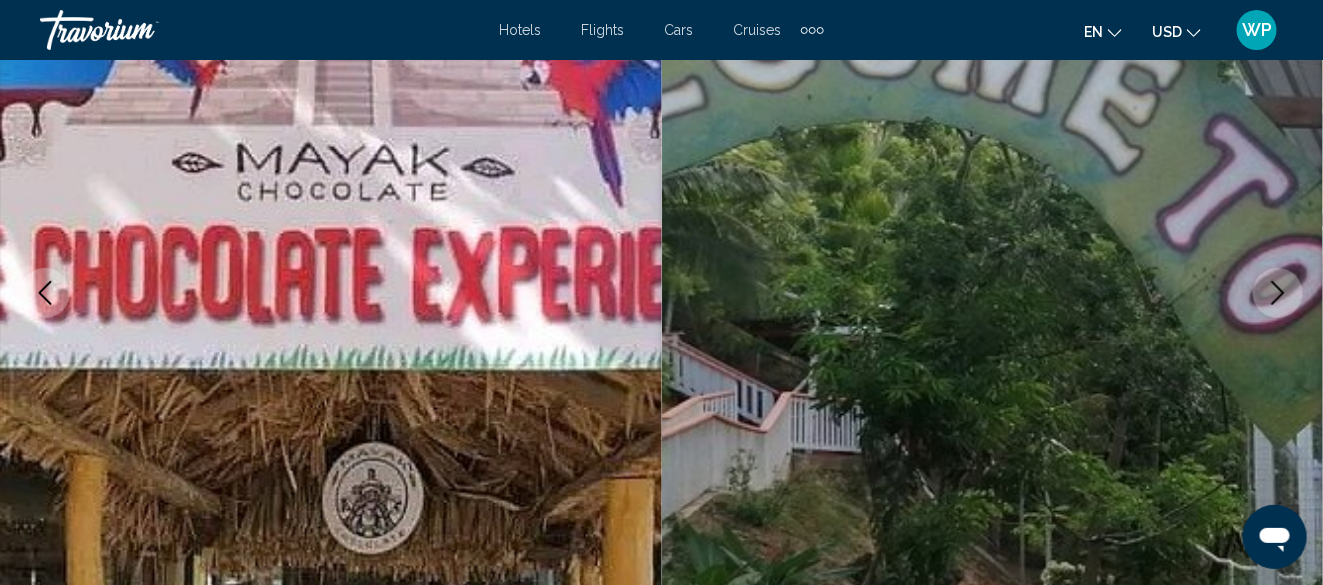 click 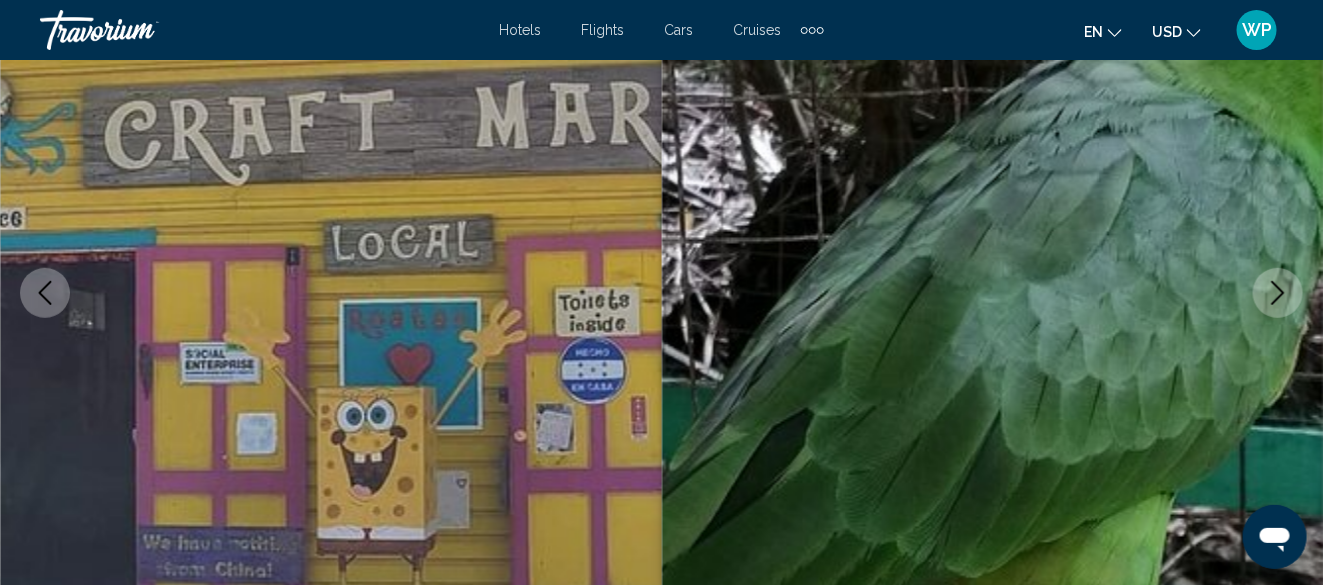 click 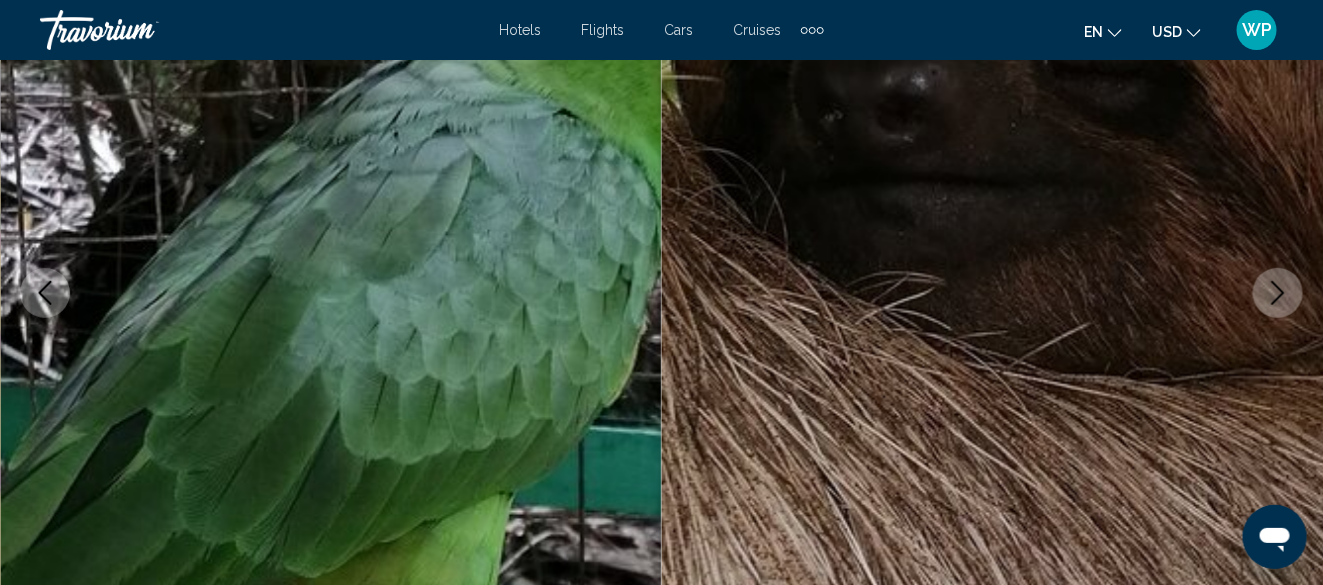 click 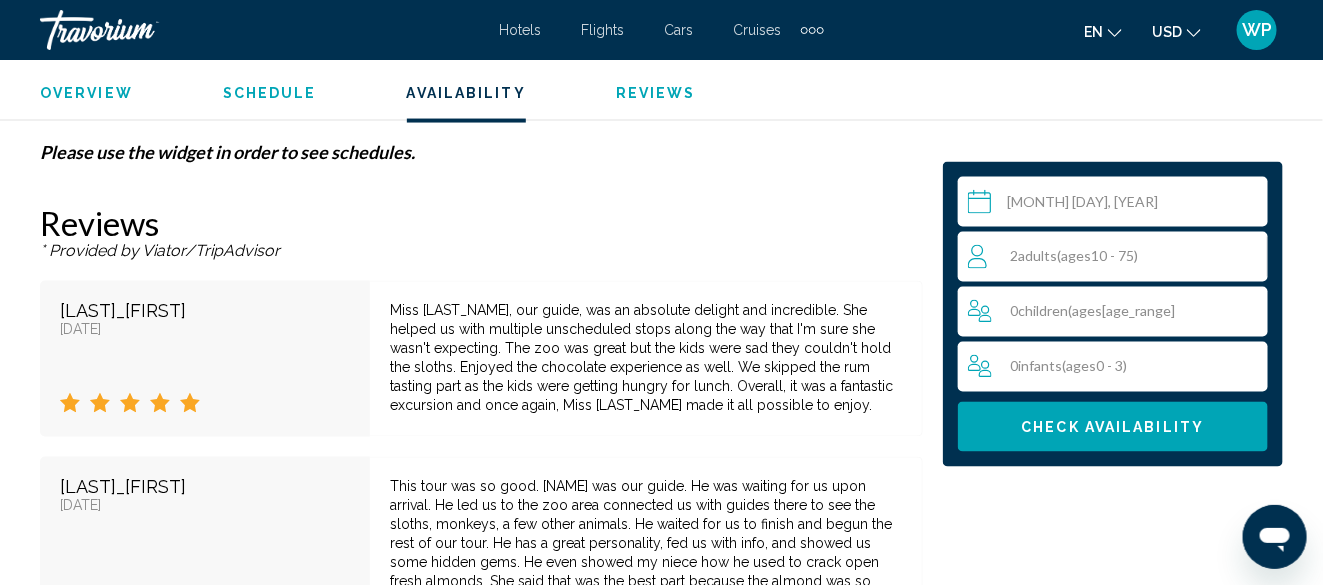scroll, scrollTop: 3642, scrollLeft: 0, axis: vertical 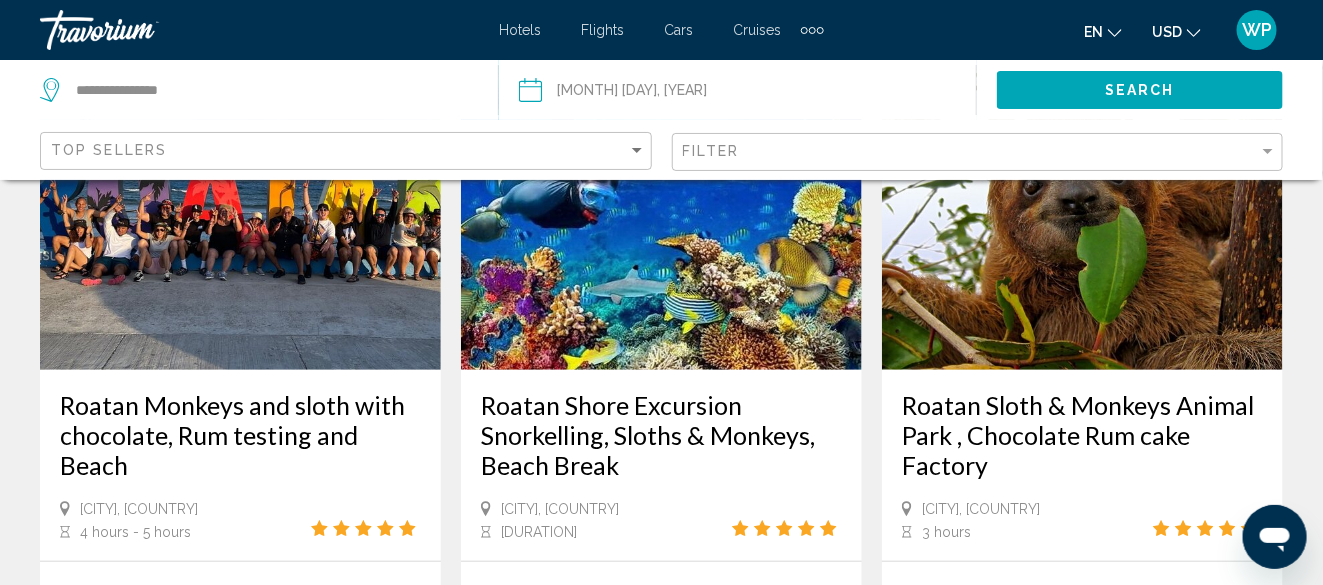 click at bounding box center [240, 210] 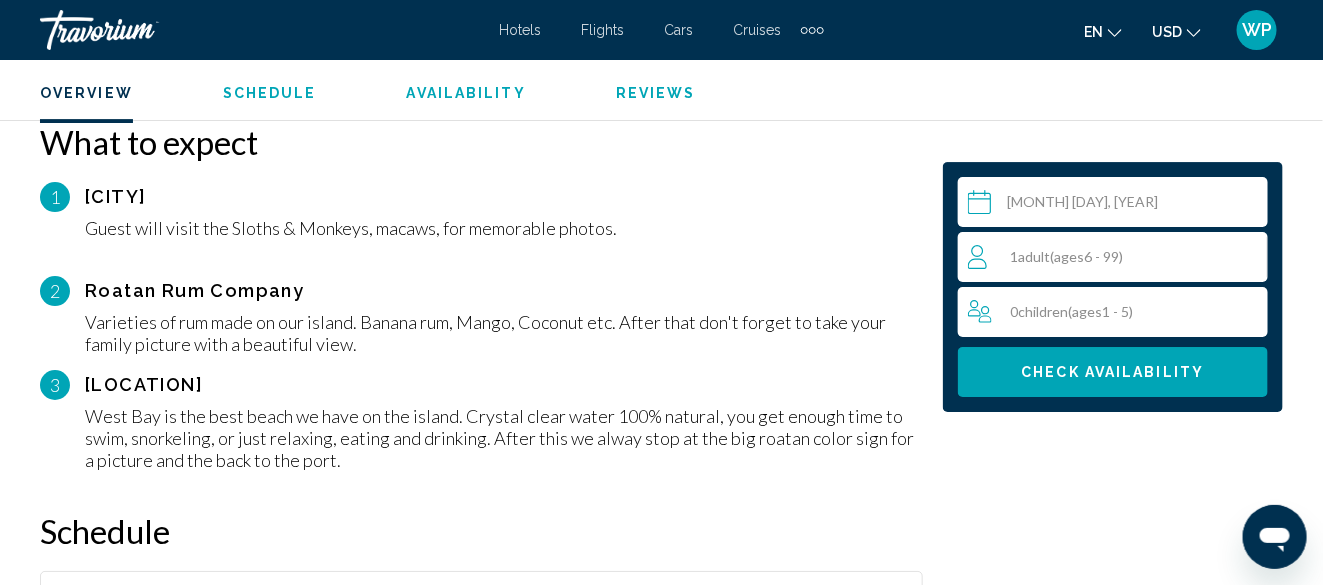 scroll, scrollTop: 2242, scrollLeft: 0, axis: vertical 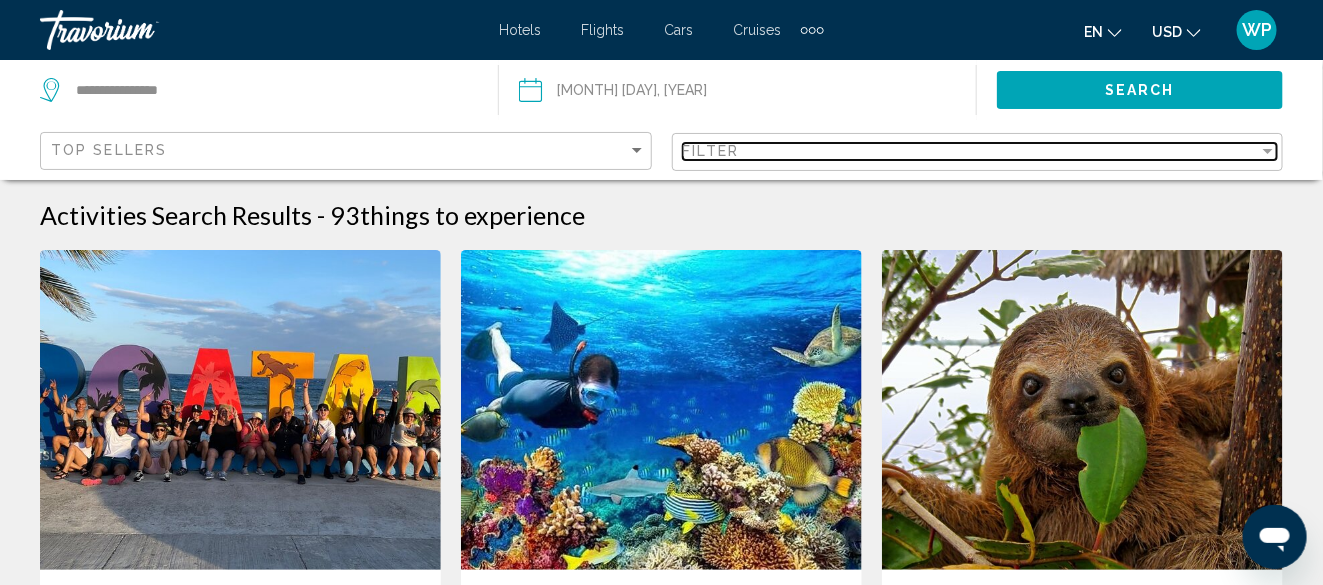 click on "Filter" at bounding box center [971, 151] 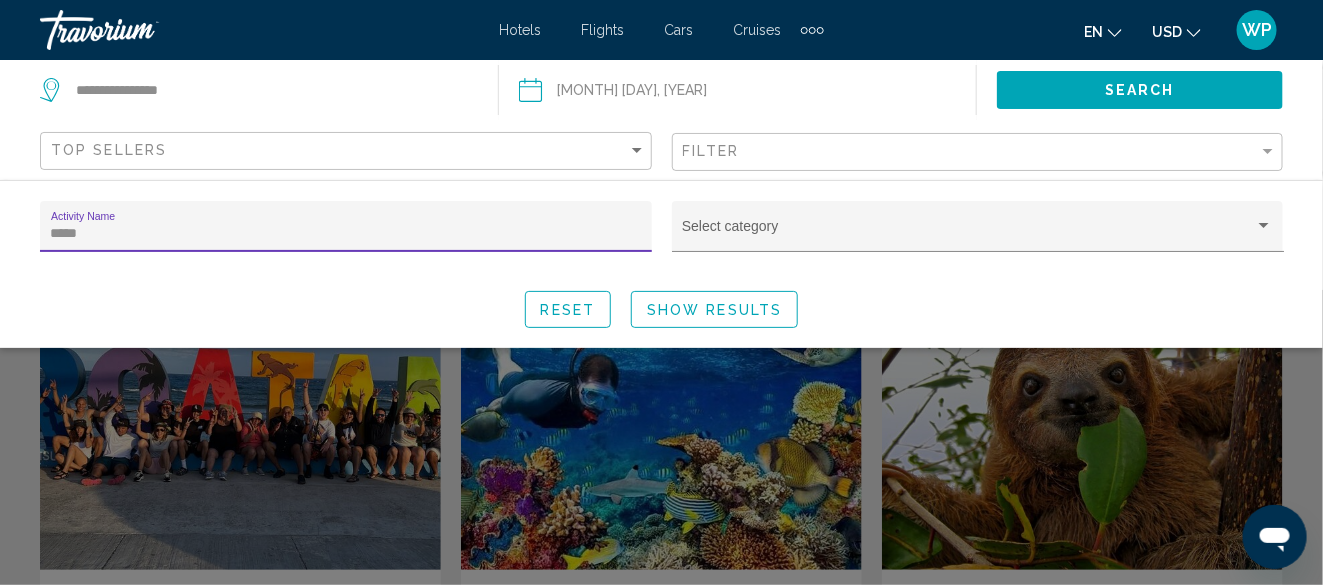 drag, startPoint x: 87, startPoint y: 231, endPoint x: 21, endPoint y: 229, distance: 66.0303 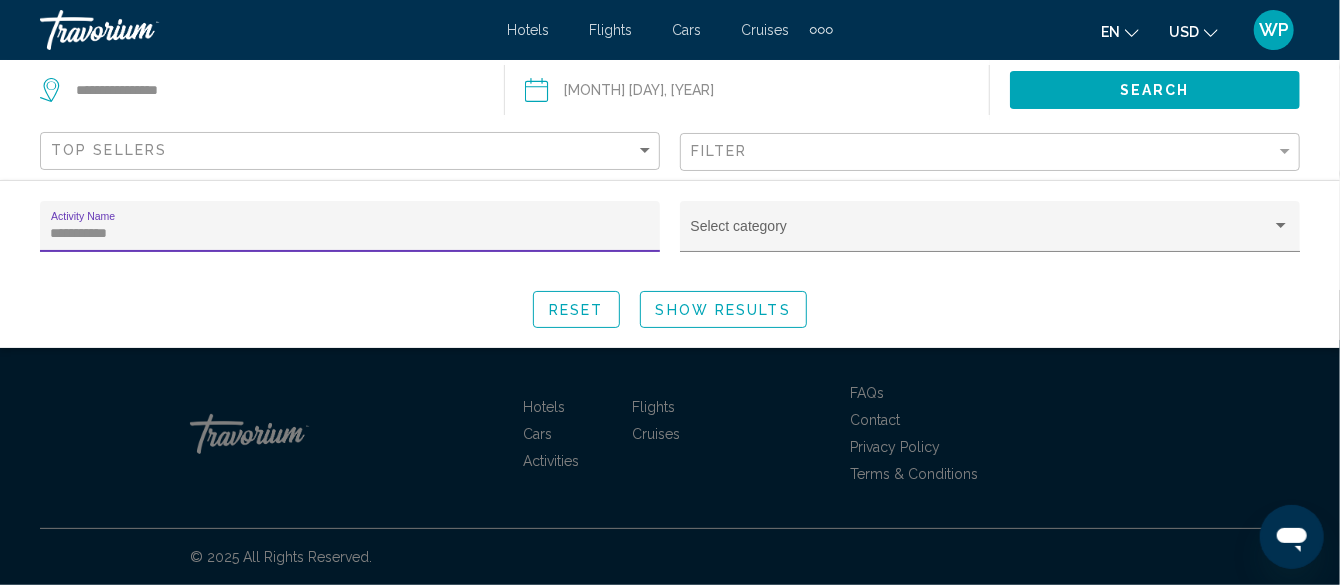 type on "**********" 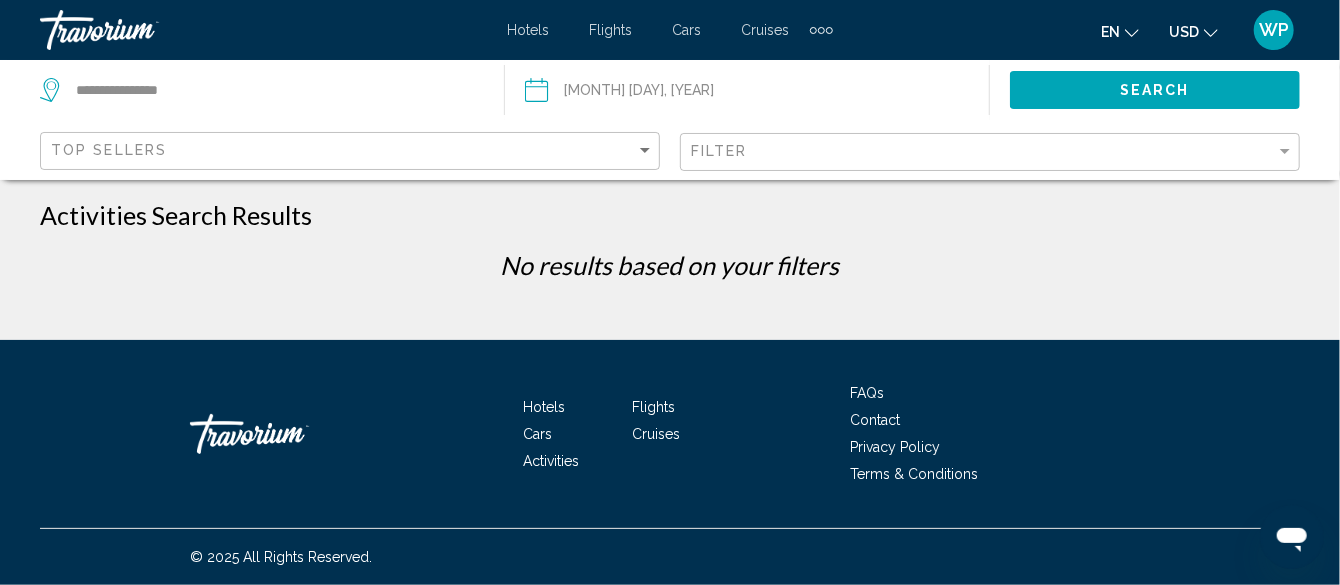 drag, startPoint x: 875, startPoint y: 160, endPoint x: 730, endPoint y: 159, distance: 145.00345 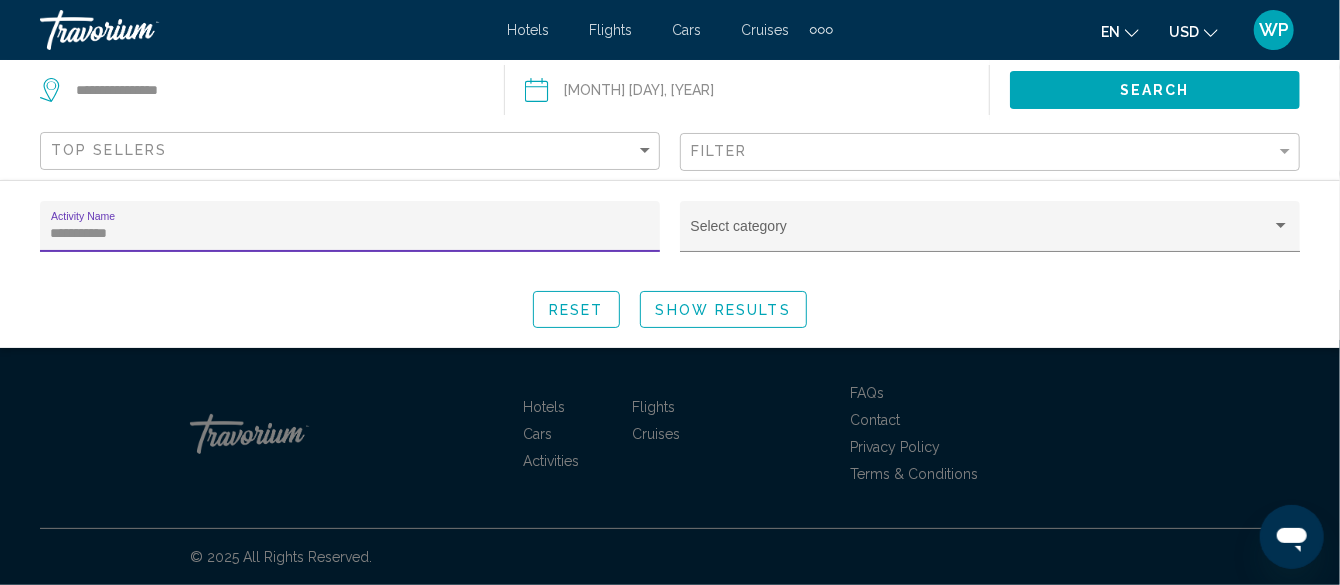 drag, startPoint x: 124, startPoint y: 234, endPoint x: 42, endPoint y: 234, distance: 82 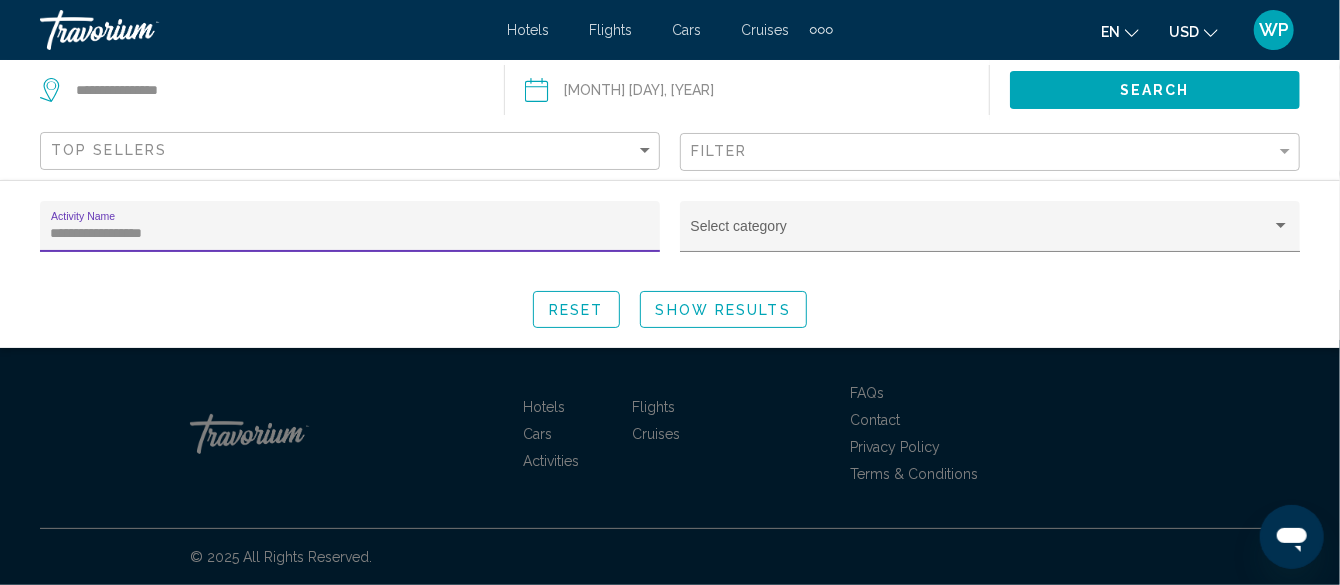 type on "**********" 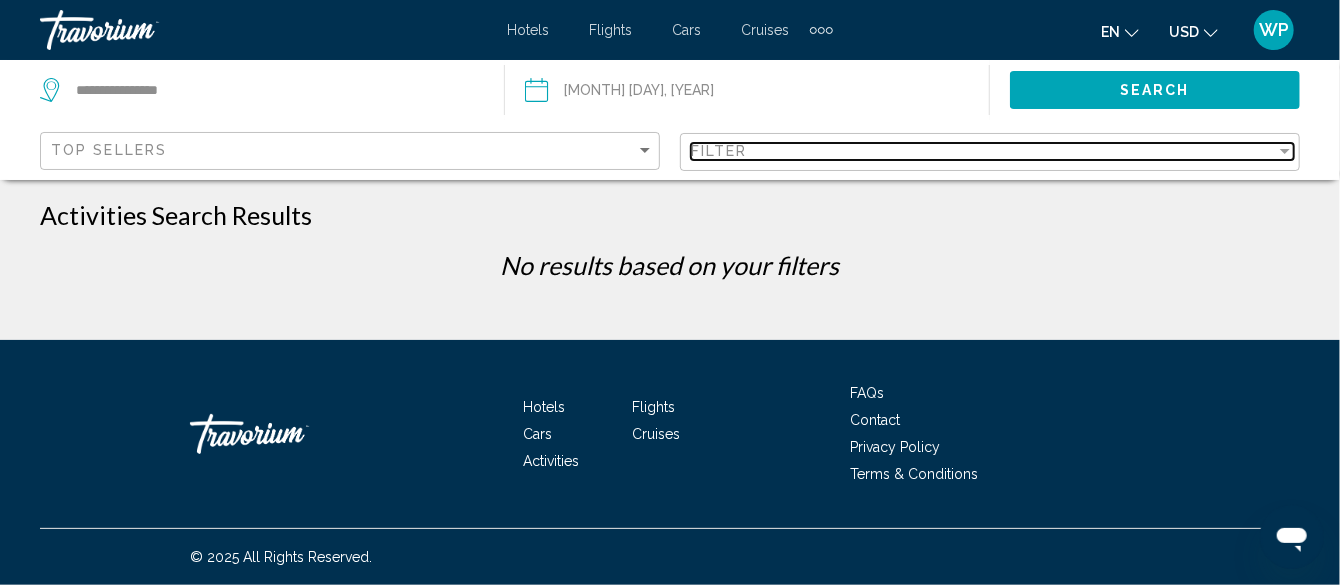 click on "Filter" at bounding box center (983, 151) 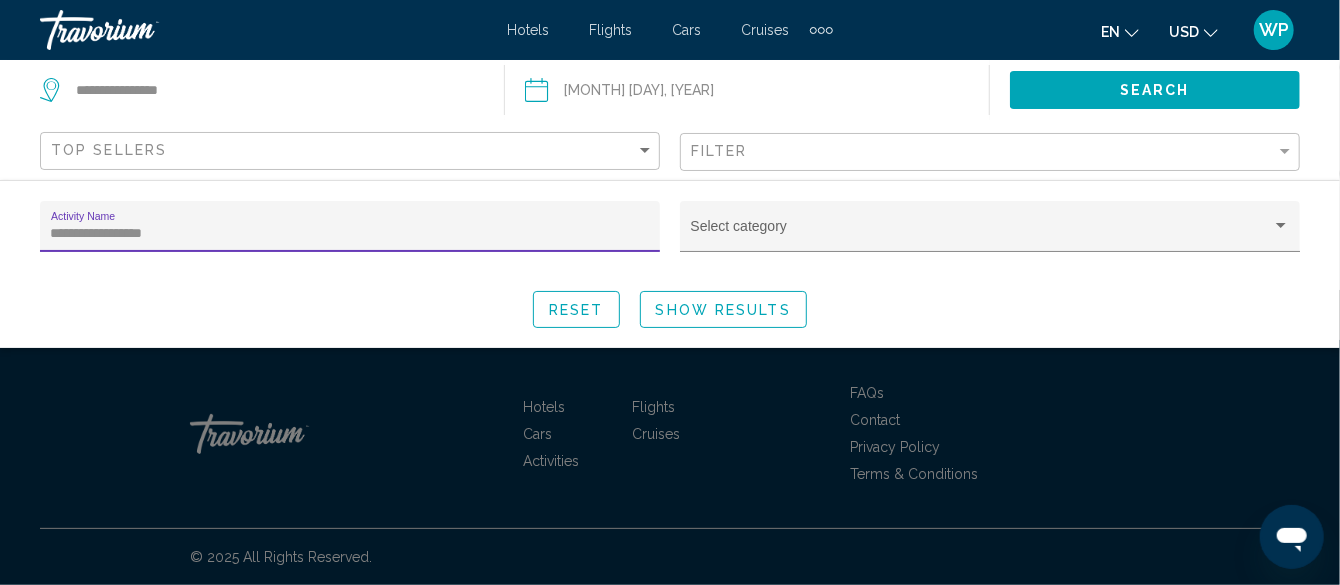 drag, startPoint x: 158, startPoint y: 227, endPoint x: 33, endPoint y: 225, distance: 125.016 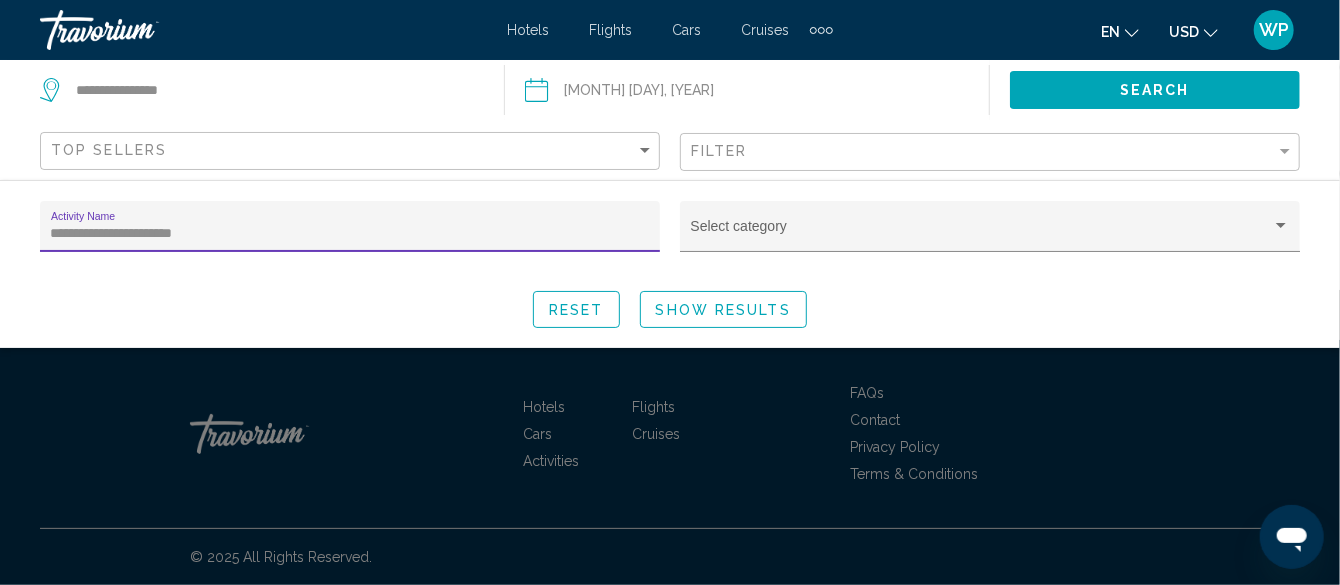 type on "**********" 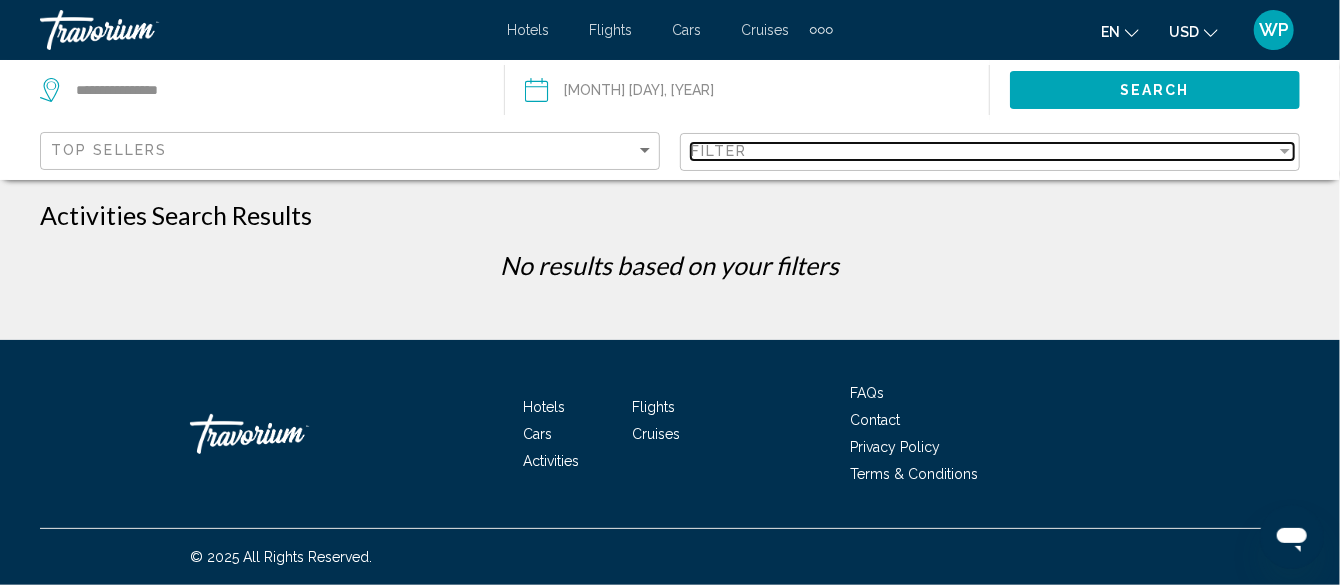 click on "Filter" at bounding box center [983, 151] 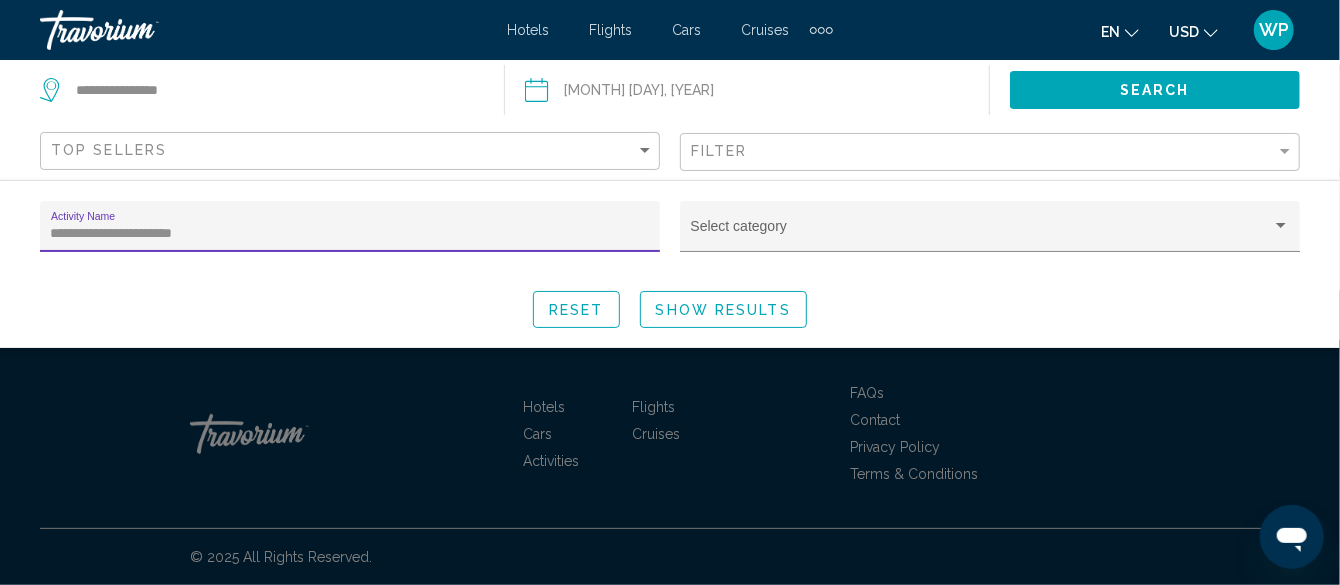 click on "**********" 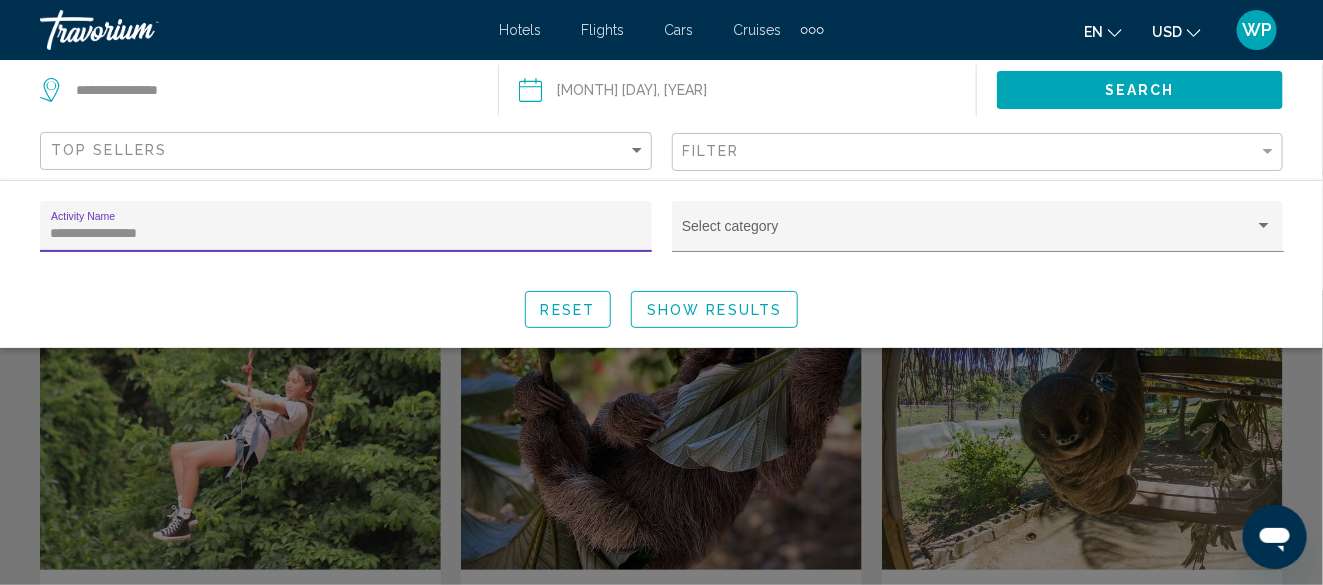 type on "**********" 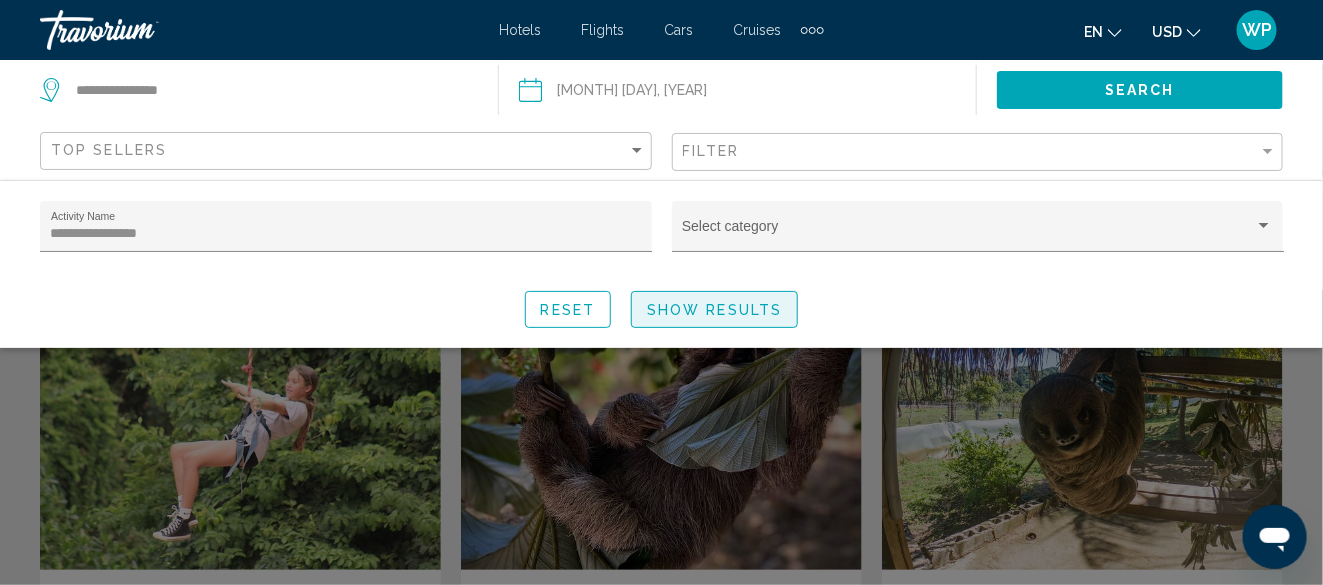 drag, startPoint x: 711, startPoint y: 304, endPoint x: 693, endPoint y: 304, distance: 18 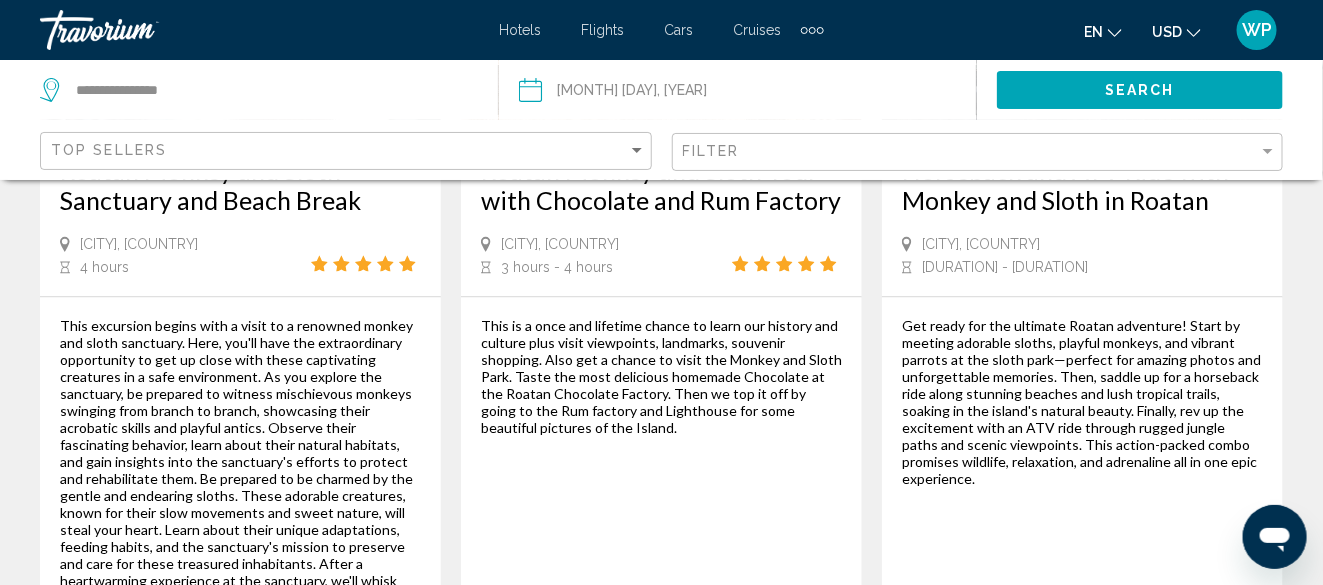 scroll, scrollTop: 1500, scrollLeft: 0, axis: vertical 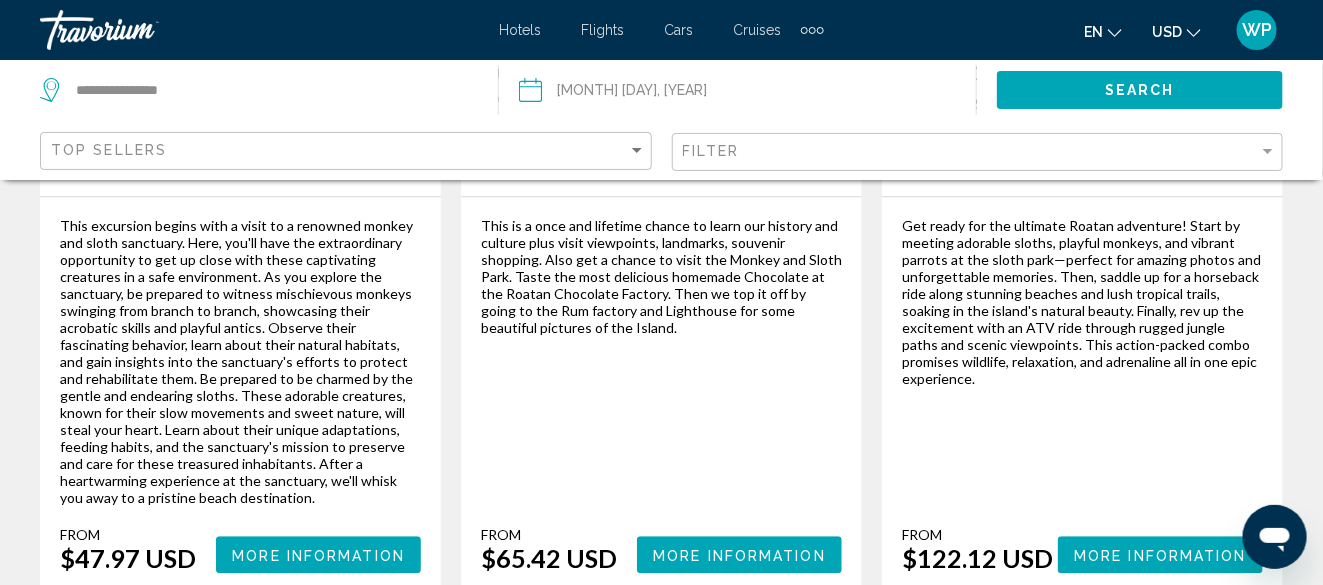 click on "More Information" at bounding box center [1160, 555] 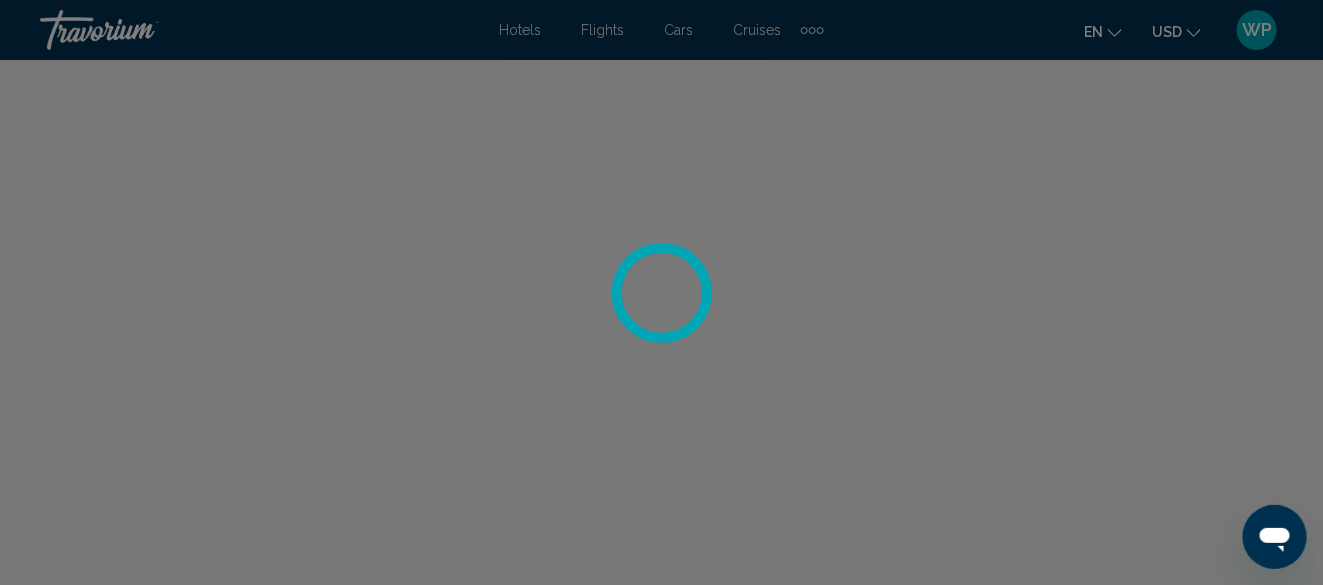 scroll, scrollTop: 141, scrollLeft: 0, axis: vertical 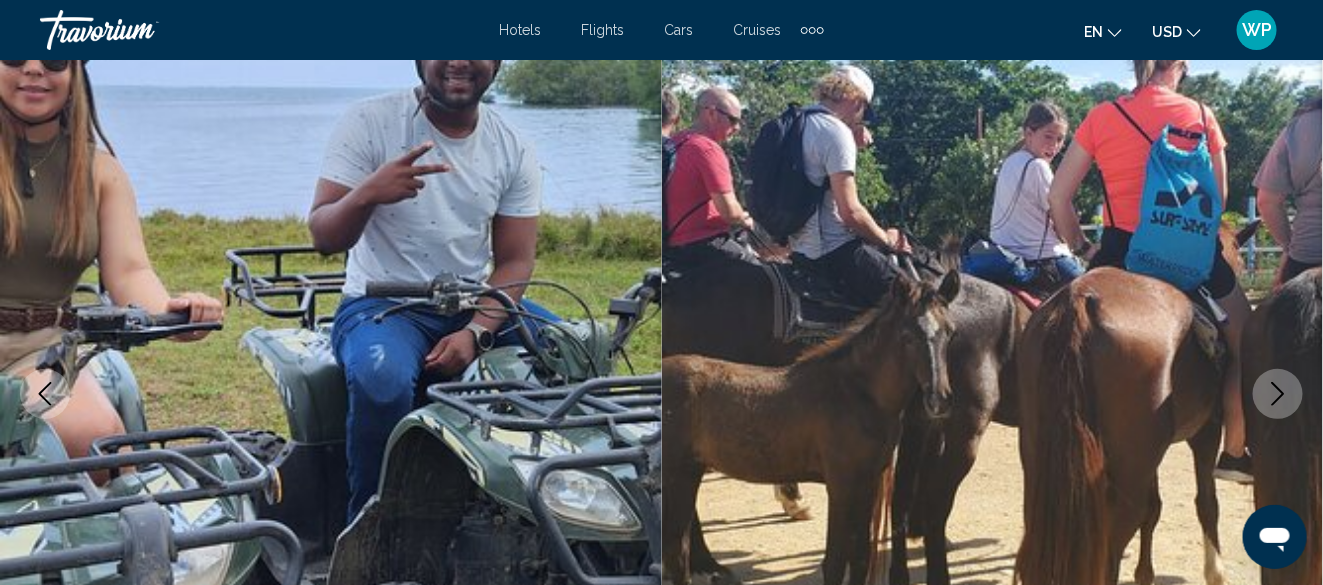 click 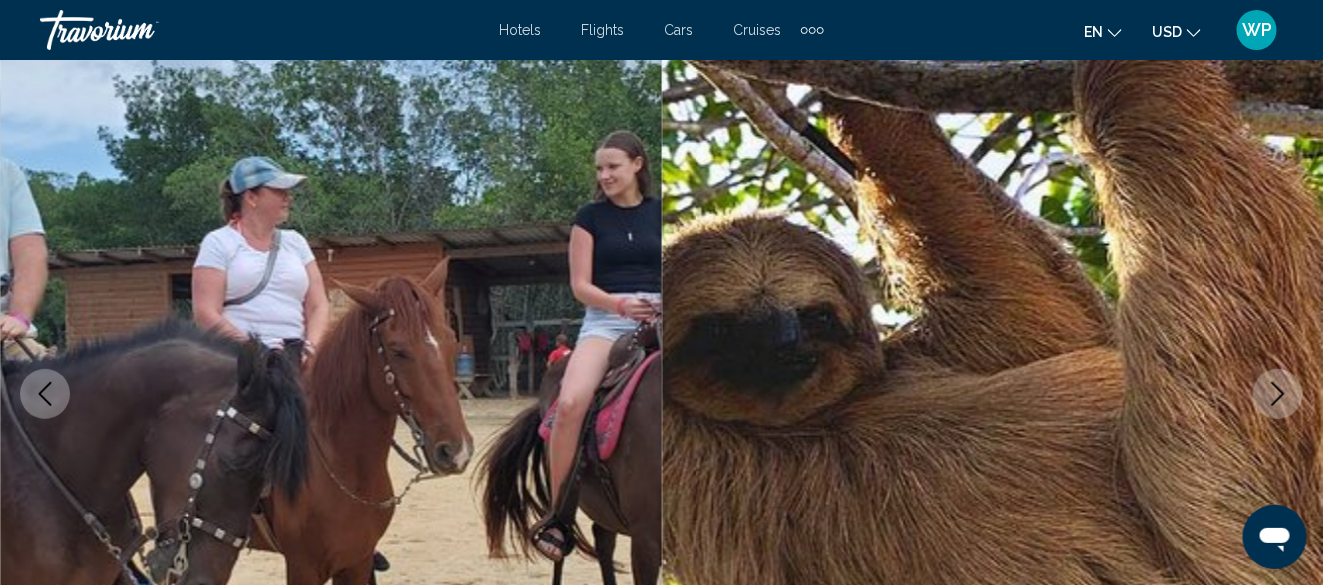 click 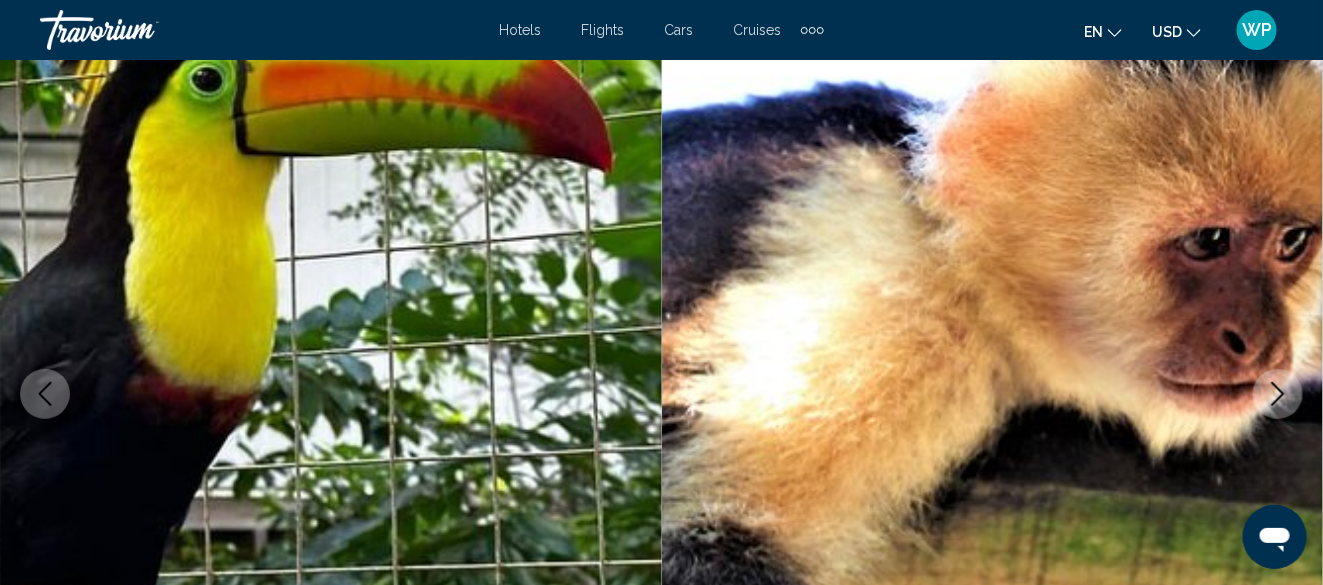 click 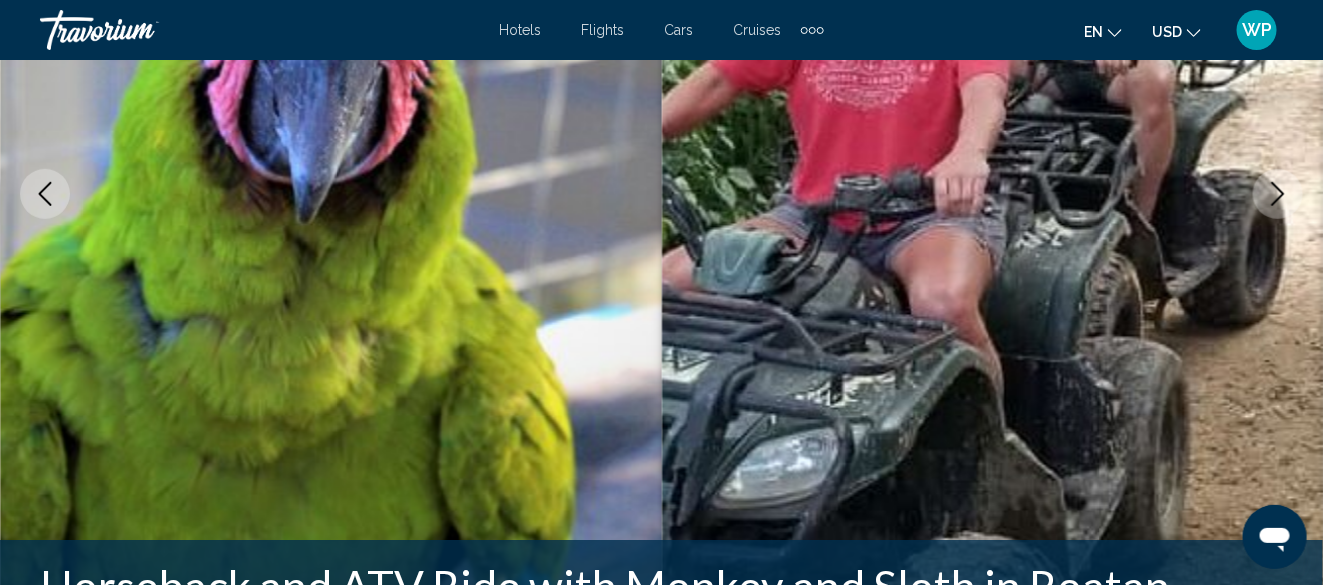 scroll, scrollTop: 141, scrollLeft: 0, axis: vertical 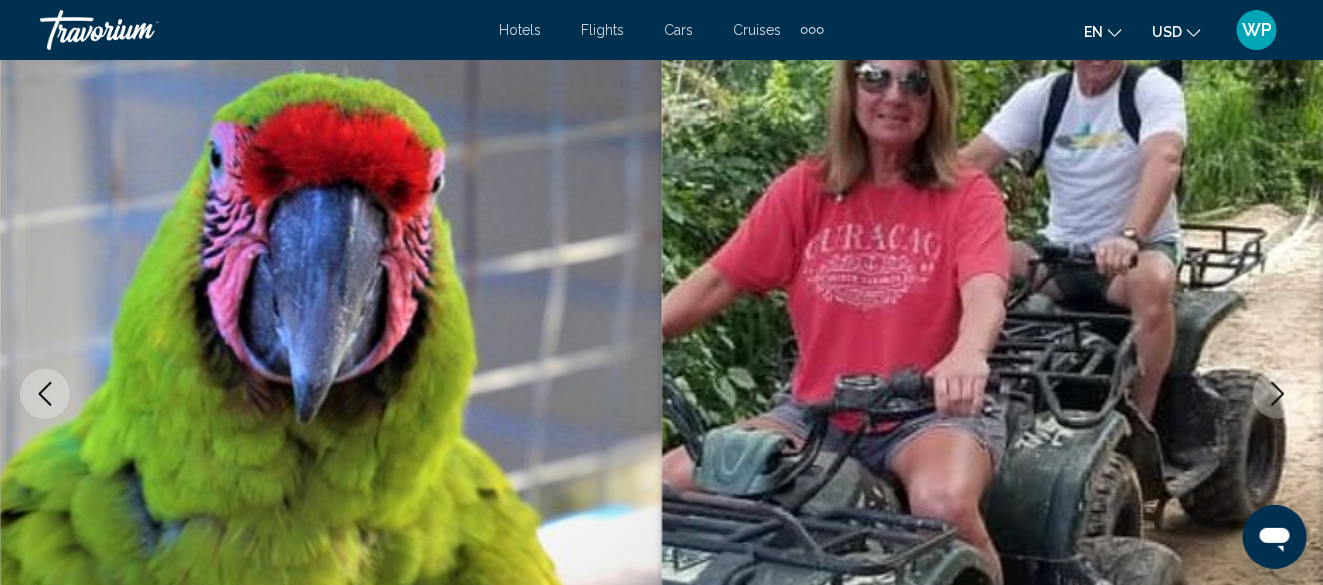 click 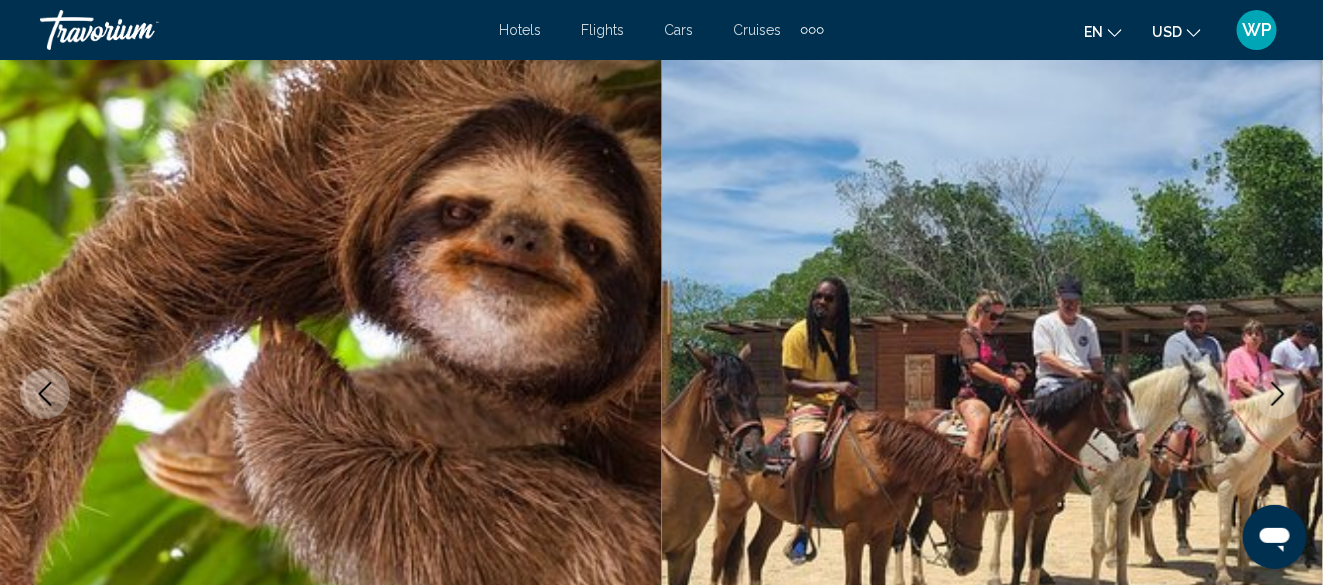 click 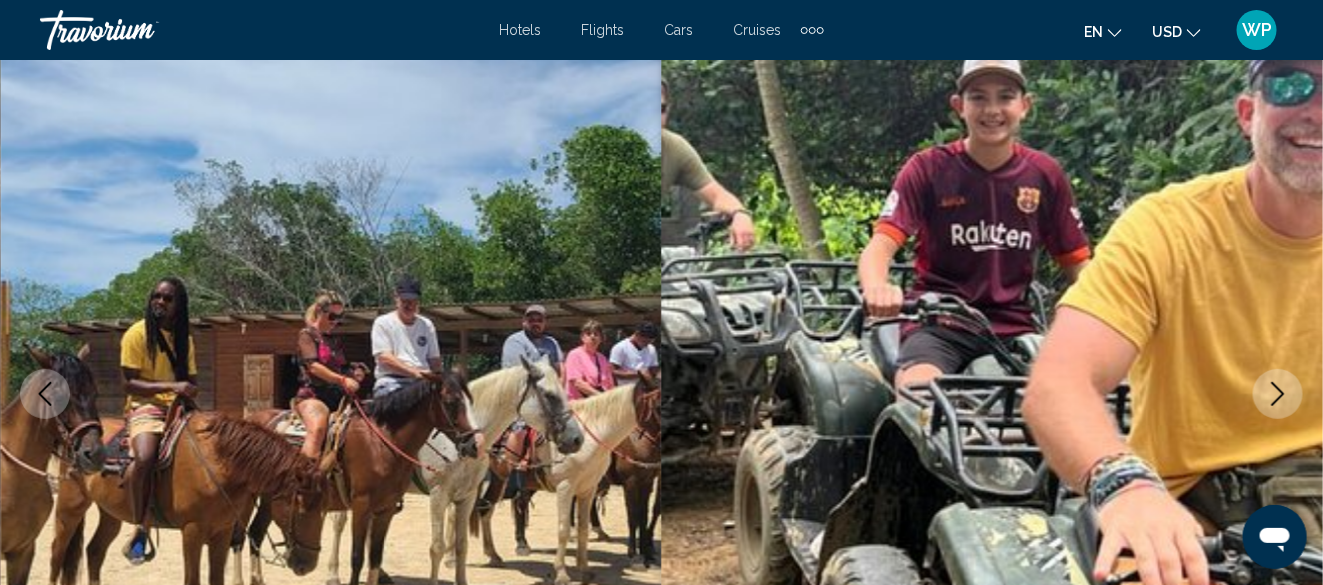 click 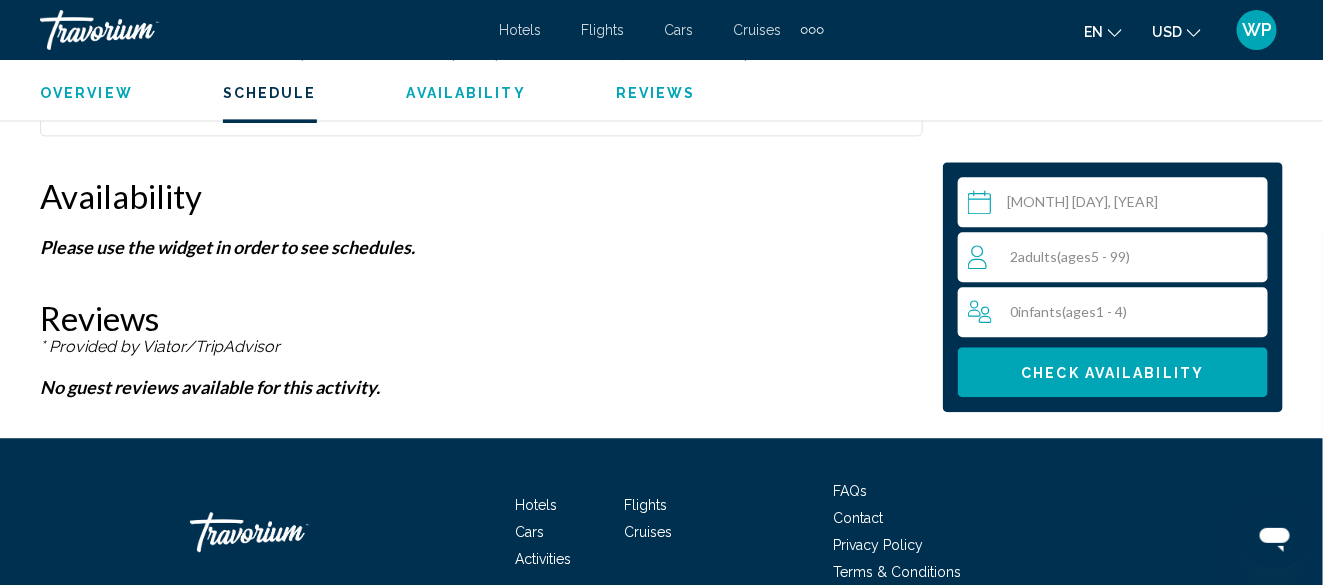 scroll, scrollTop: 4141, scrollLeft: 0, axis: vertical 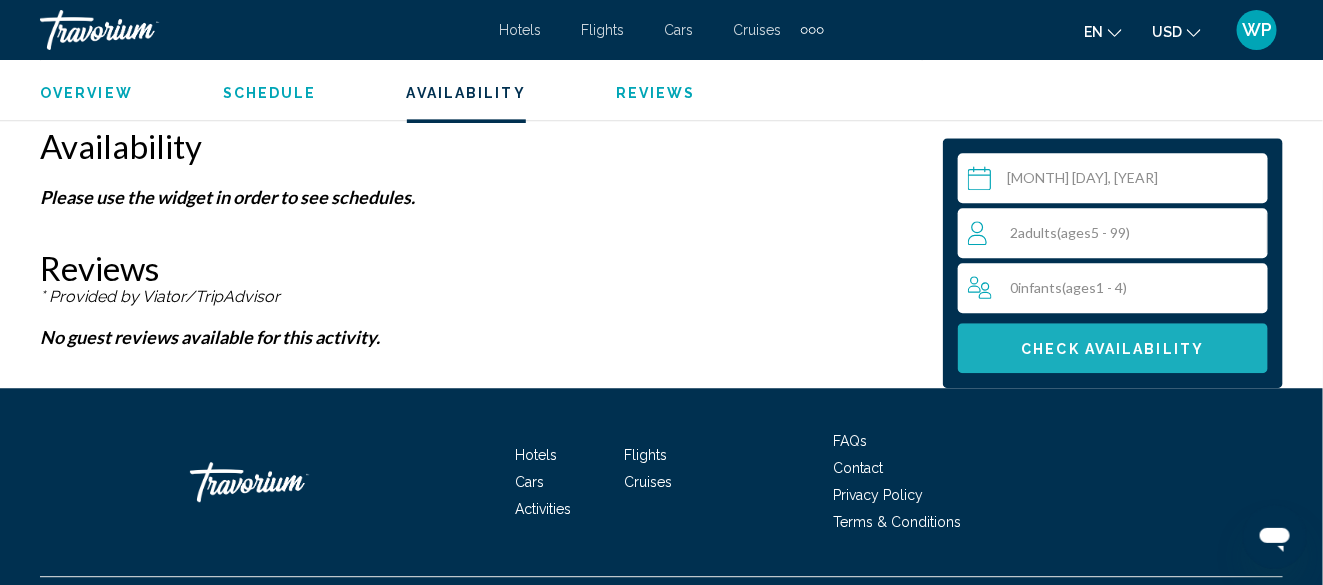 click on "Check Availability" at bounding box center (1113, 349) 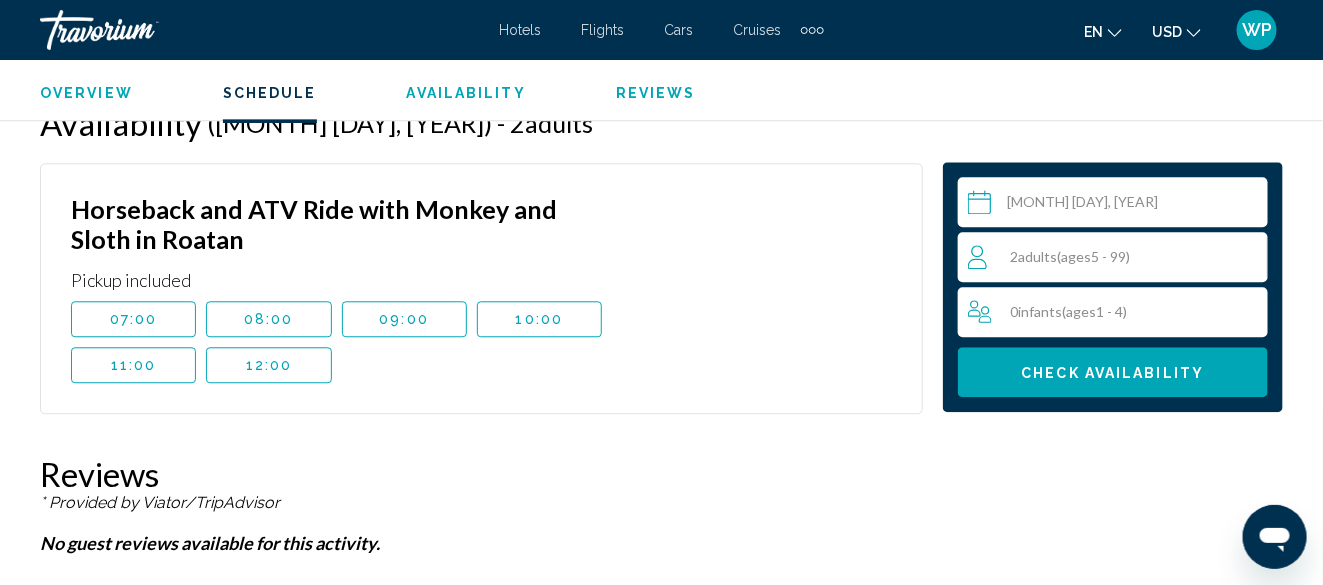 scroll, scrollTop: 4025, scrollLeft: 0, axis: vertical 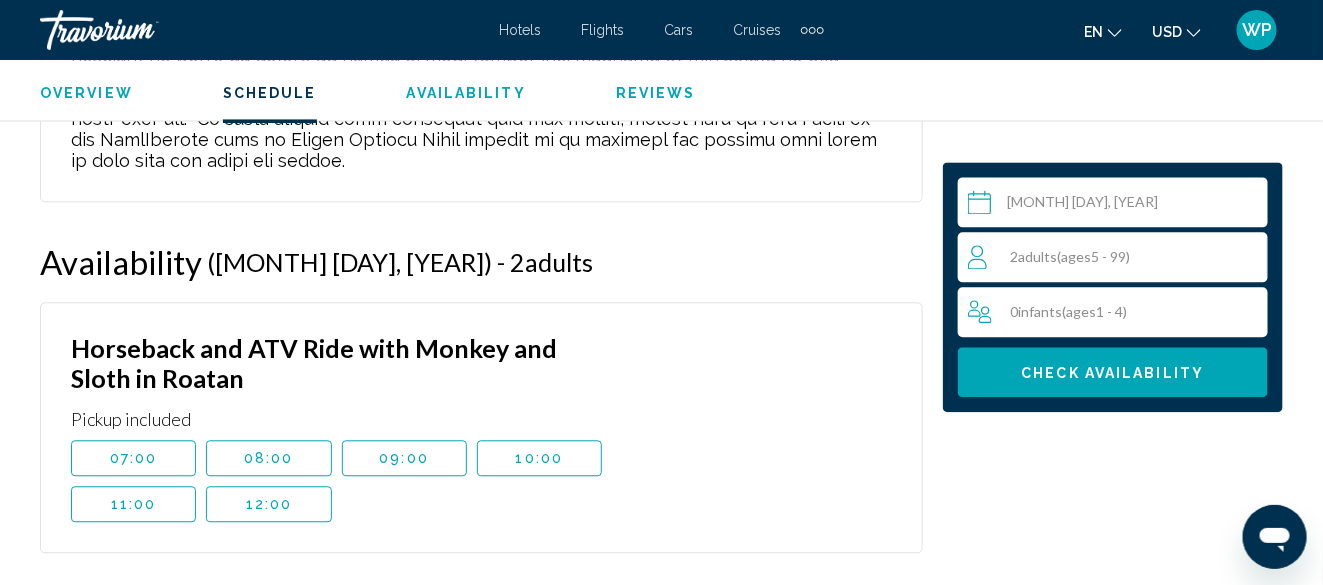 click on "09:00" at bounding box center (404, 458) 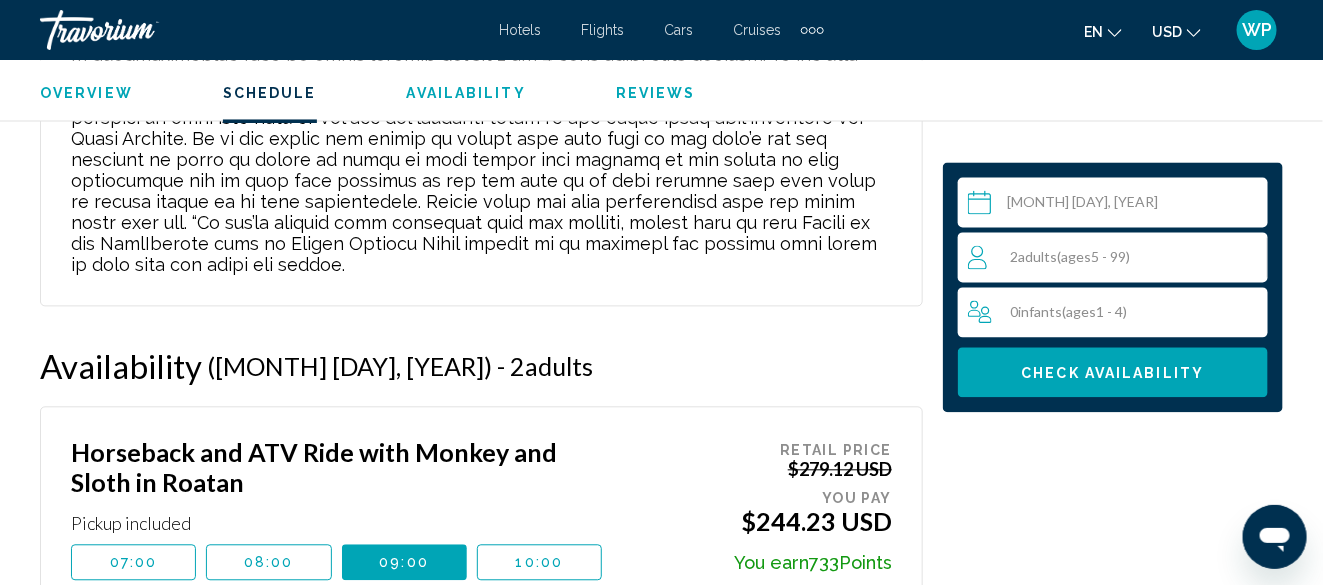 scroll, scrollTop: 4025, scrollLeft: 0, axis: vertical 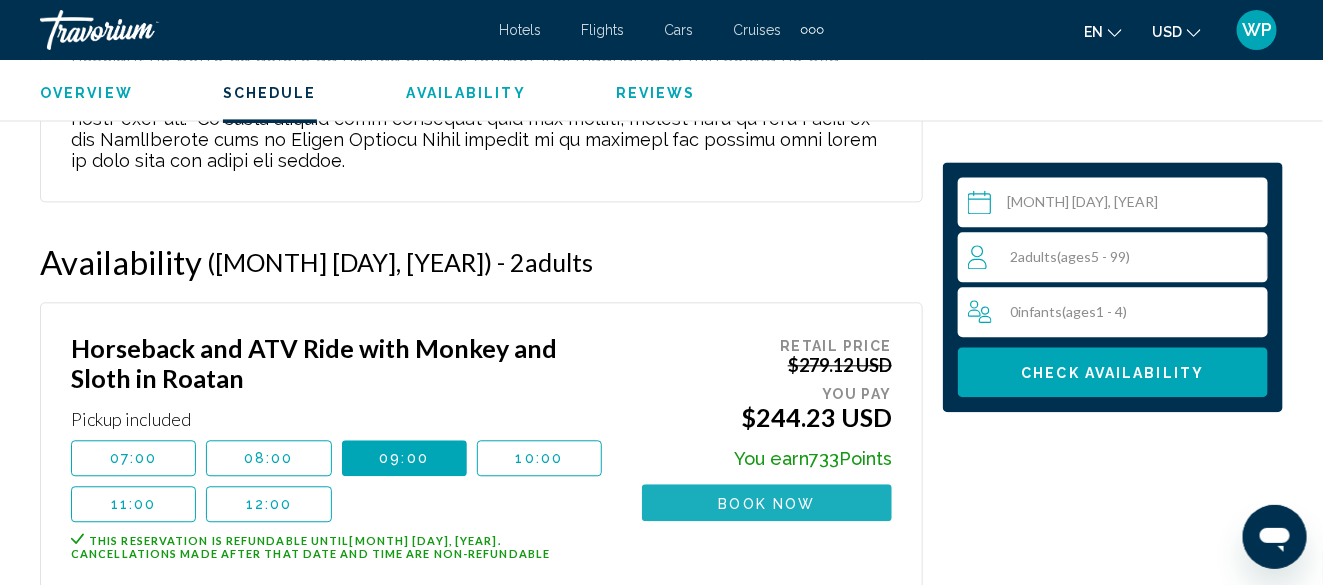 click on "Book now" at bounding box center (767, 503) 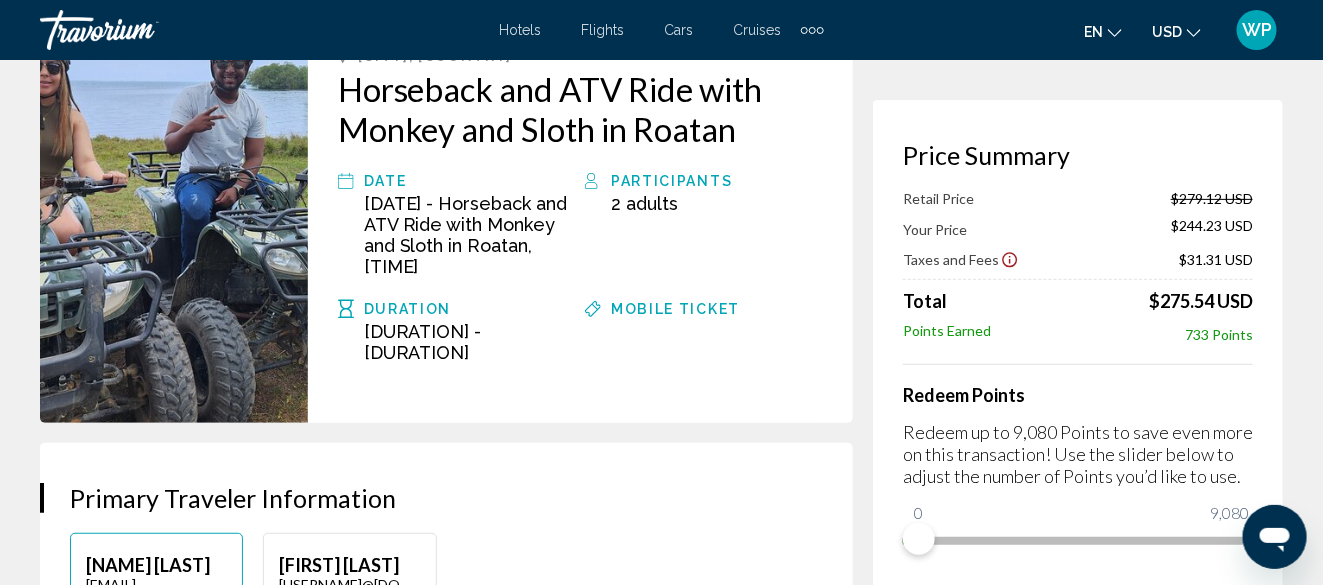scroll, scrollTop: 400, scrollLeft: 0, axis: vertical 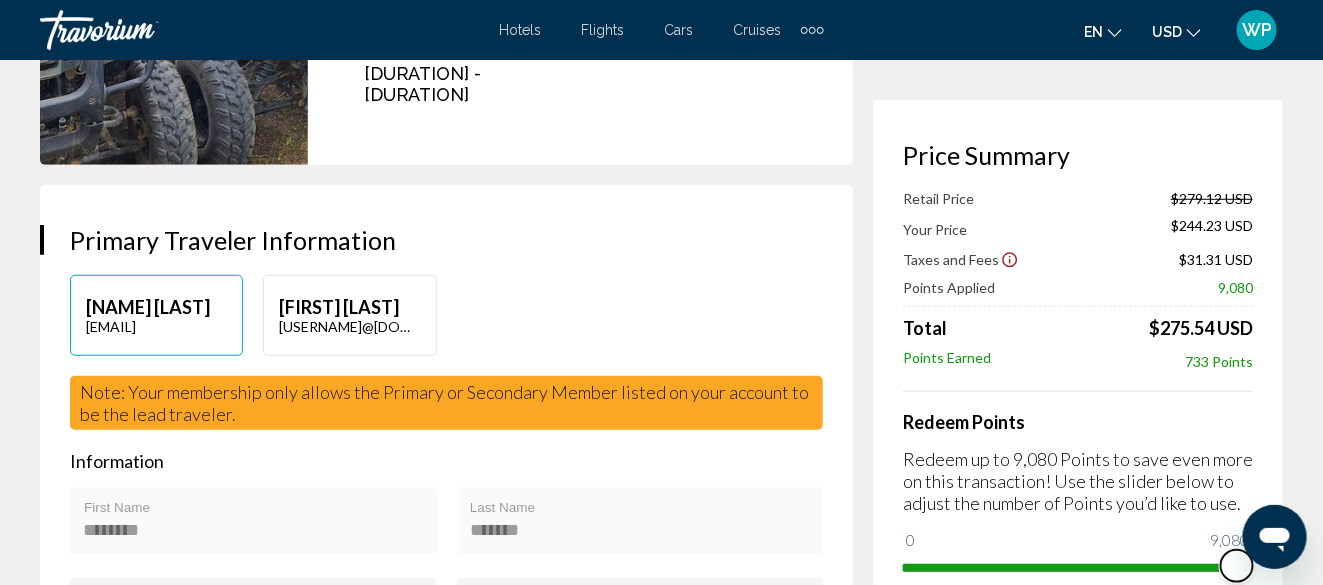 drag, startPoint x: 2167, startPoint y: 1043, endPoint x: 1285, endPoint y: 553, distance: 1008.97174 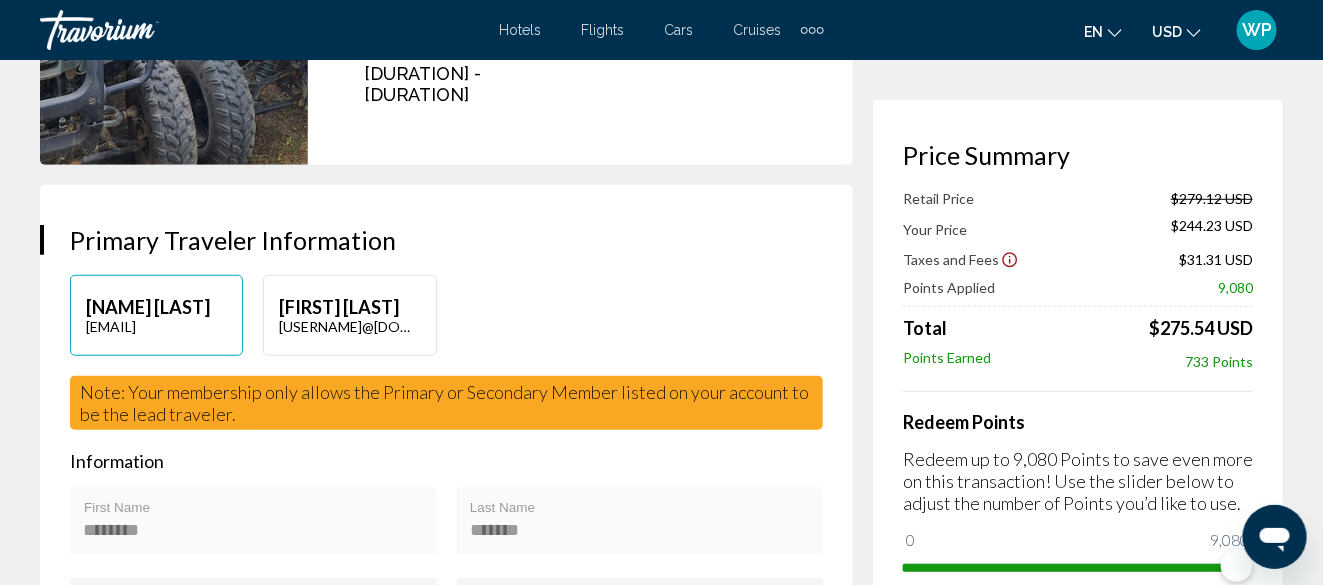 click on "Price Summary Retail Price $279.12 USD Your Price $244.23 USD Taxes and Fees
$31.31 USD Points Applied 9,080 Total $275.54 USD Points Earned 733 Points Redeem Points Redeem up to 9,080 Points to save even more on this transaction! Use the slider below to adjust the number of Points you’d like to use. 0 9,080 9,080" at bounding box center (1078, 361) 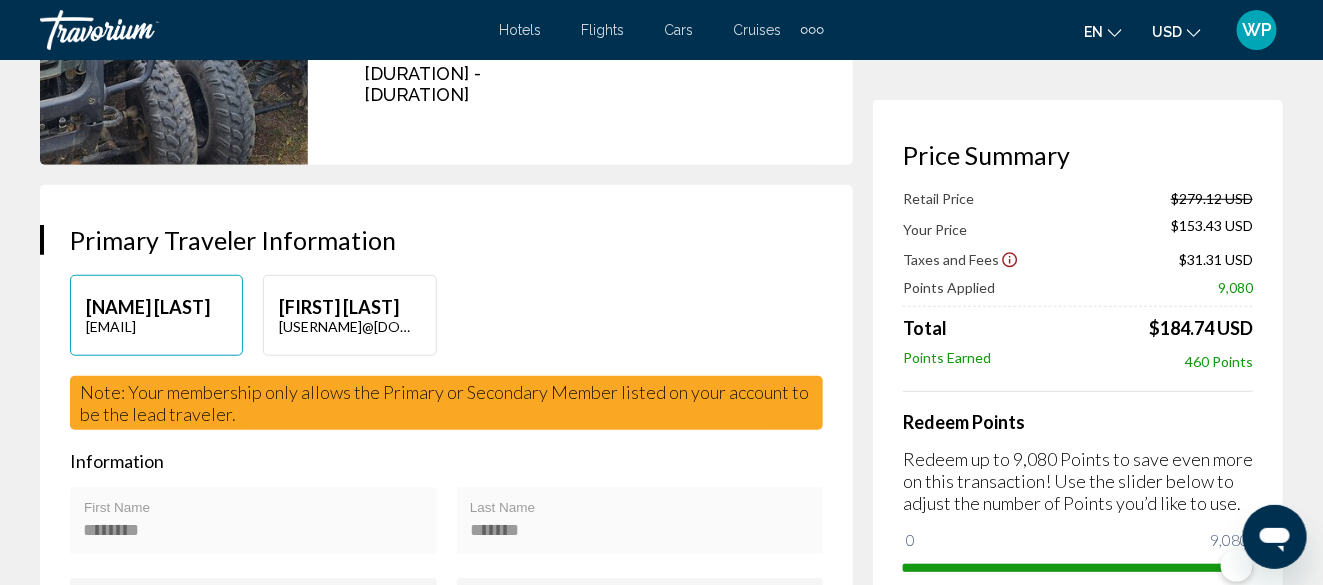 click on "Points Earned 460 Points" 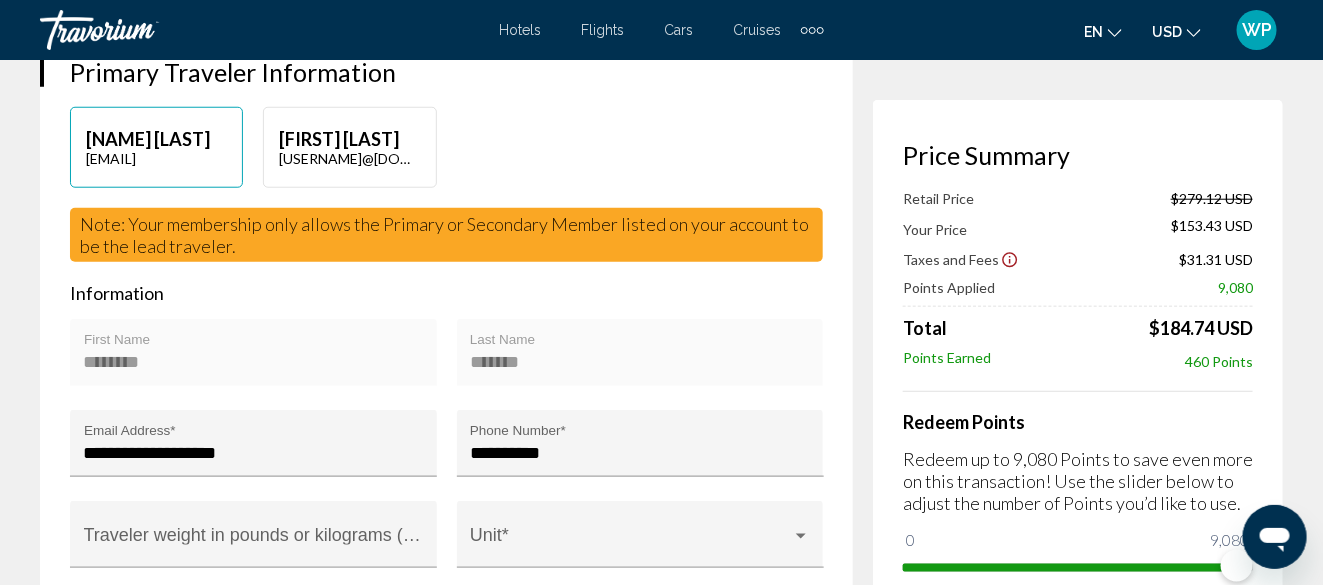 scroll, scrollTop: 600, scrollLeft: 0, axis: vertical 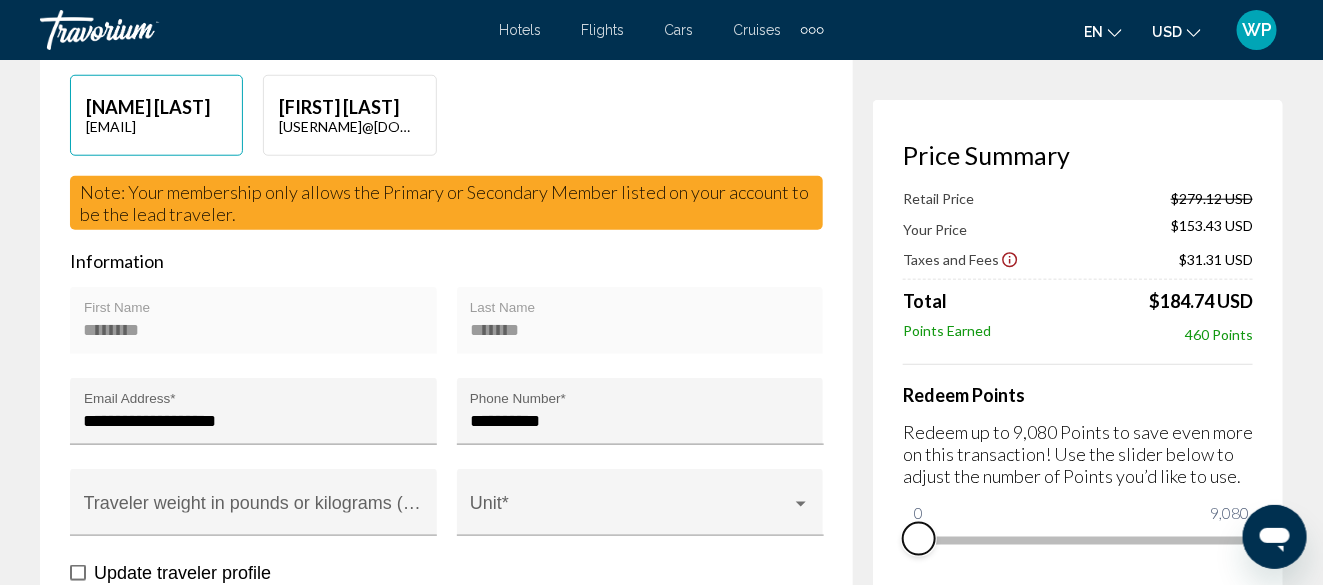 drag, startPoint x: 1240, startPoint y: 569, endPoint x: 904, endPoint y: 575, distance: 336.05356 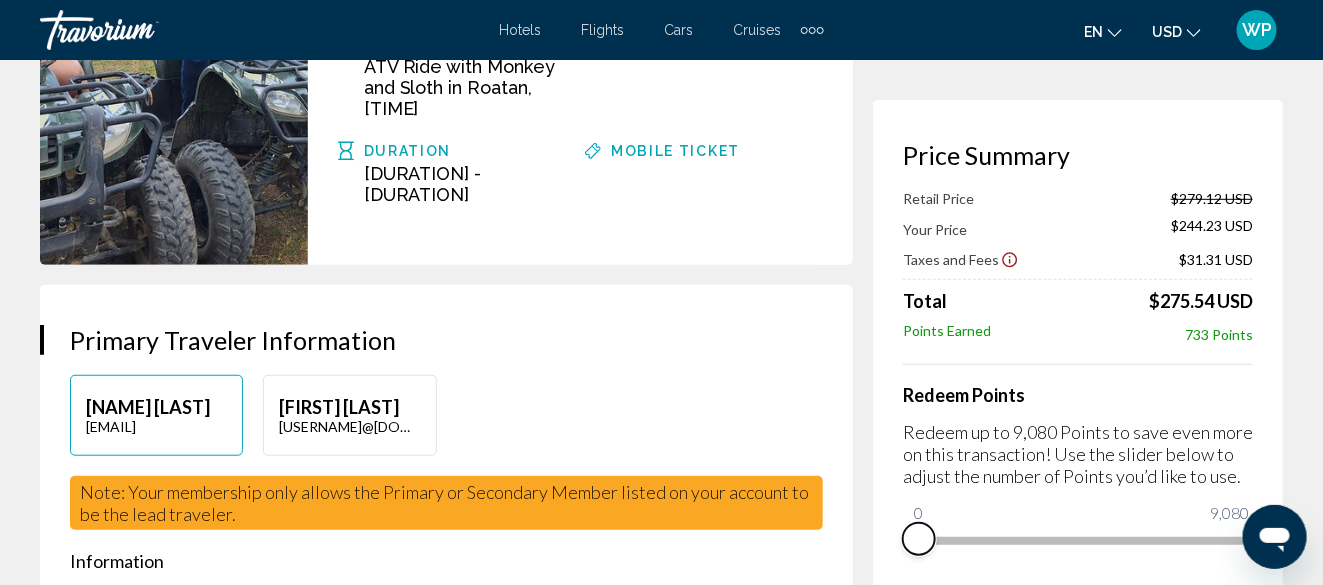 scroll, scrollTop: 0, scrollLeft: 0, axis: both 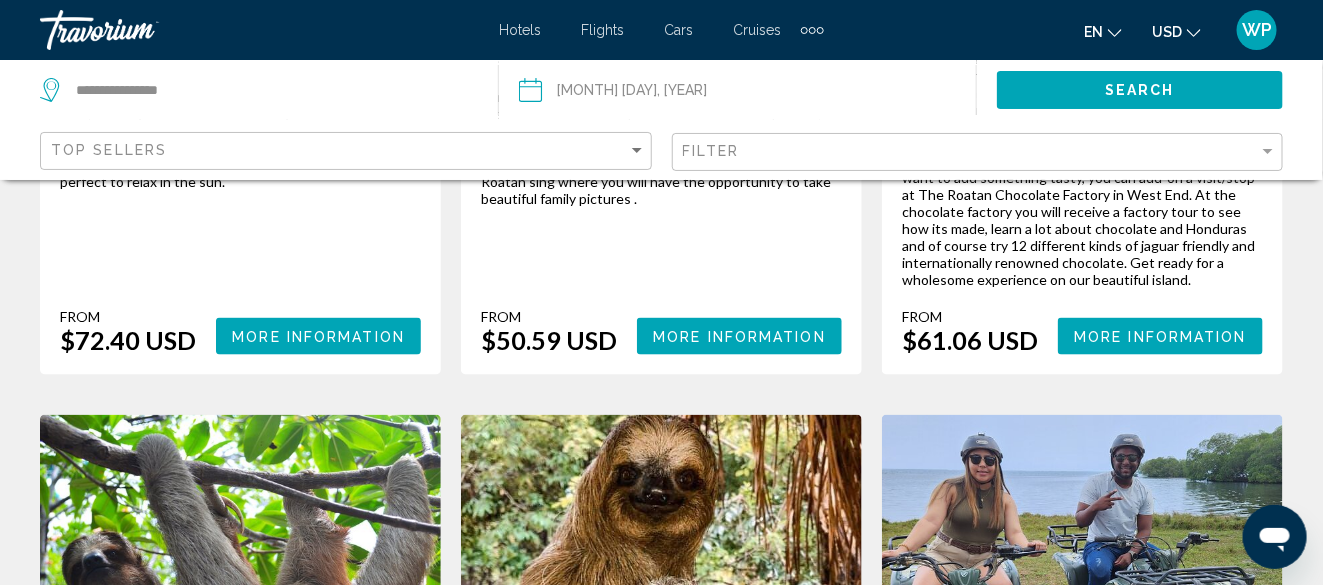 click at bounding box center (1082, 575) 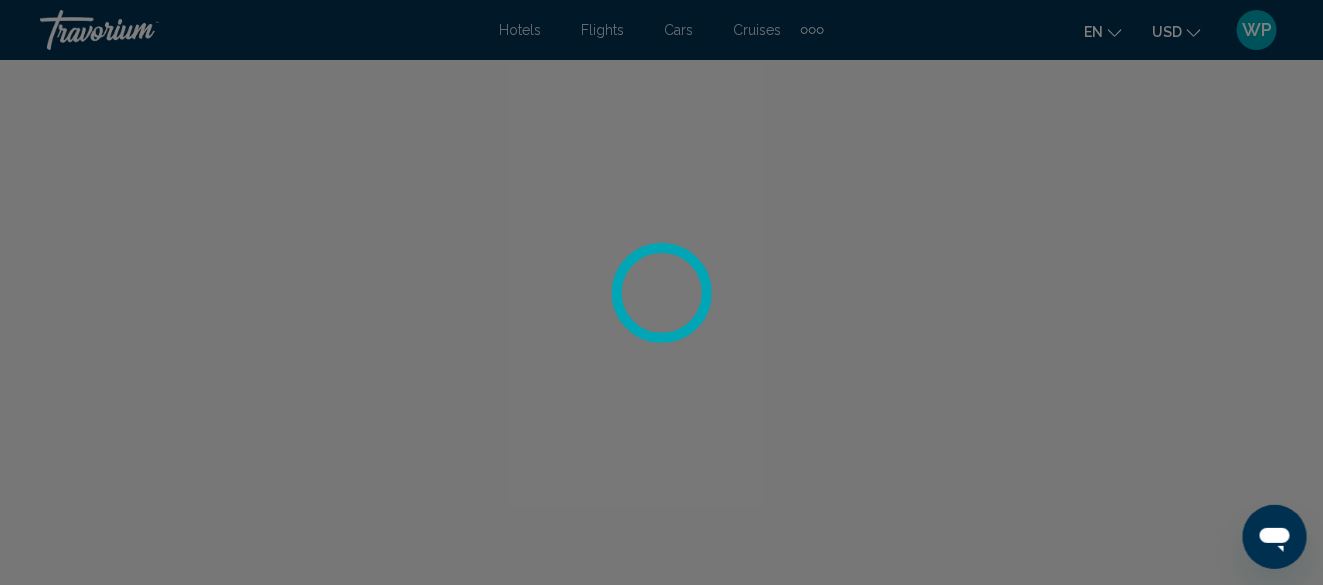 scroll, scrollTop: 242, scrollLeft: 0, axis: vertical 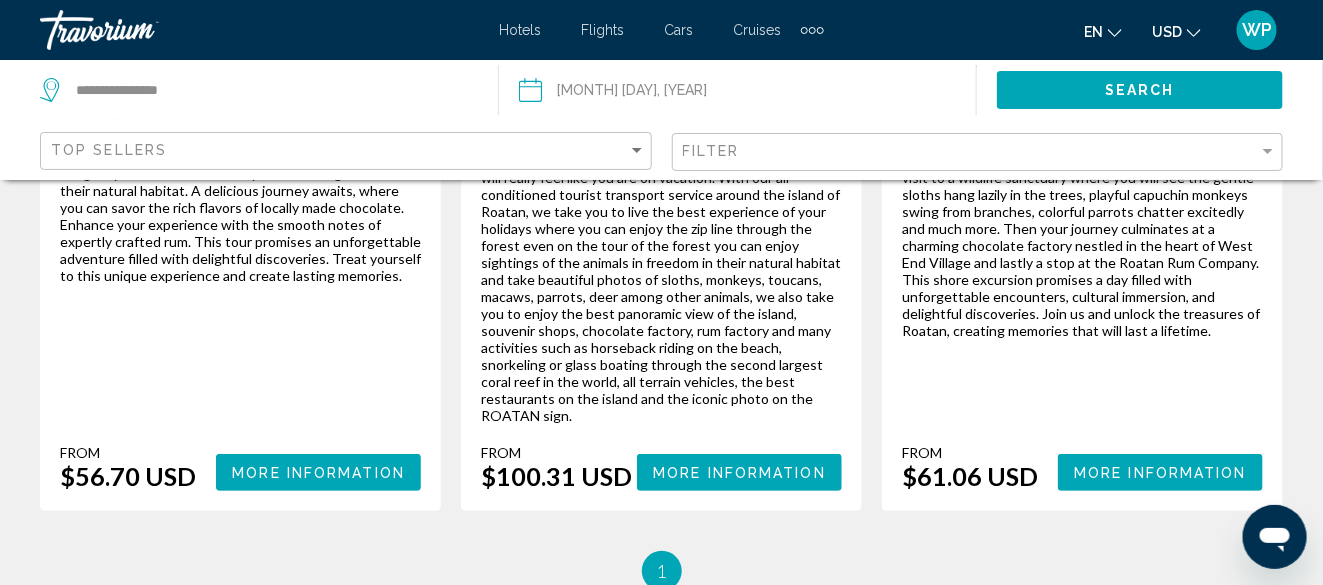 click on "More Information" at bounding box center (318, 473) 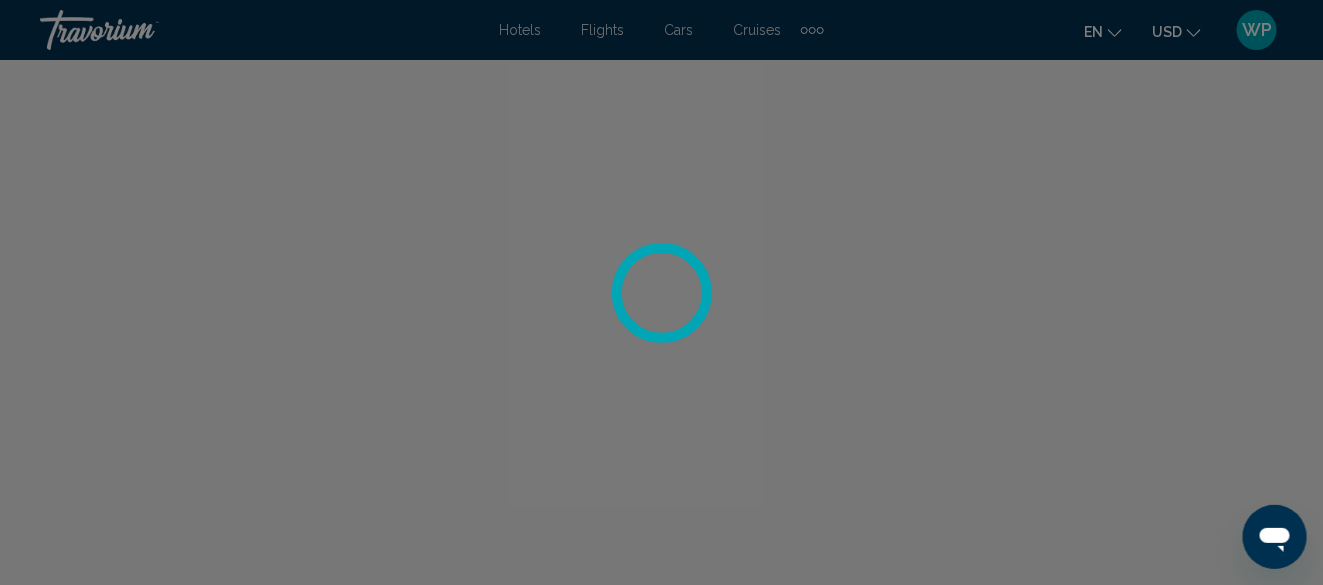 scroll, scrollTop: 242, scrollLeft: 0, axis: vertical 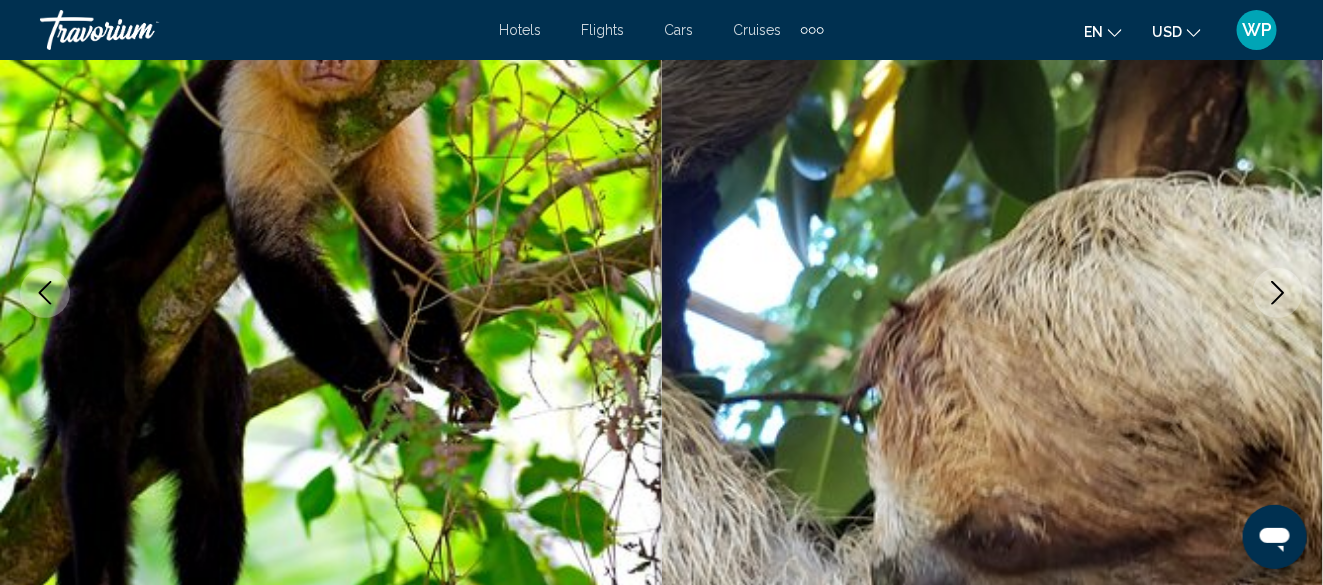 click 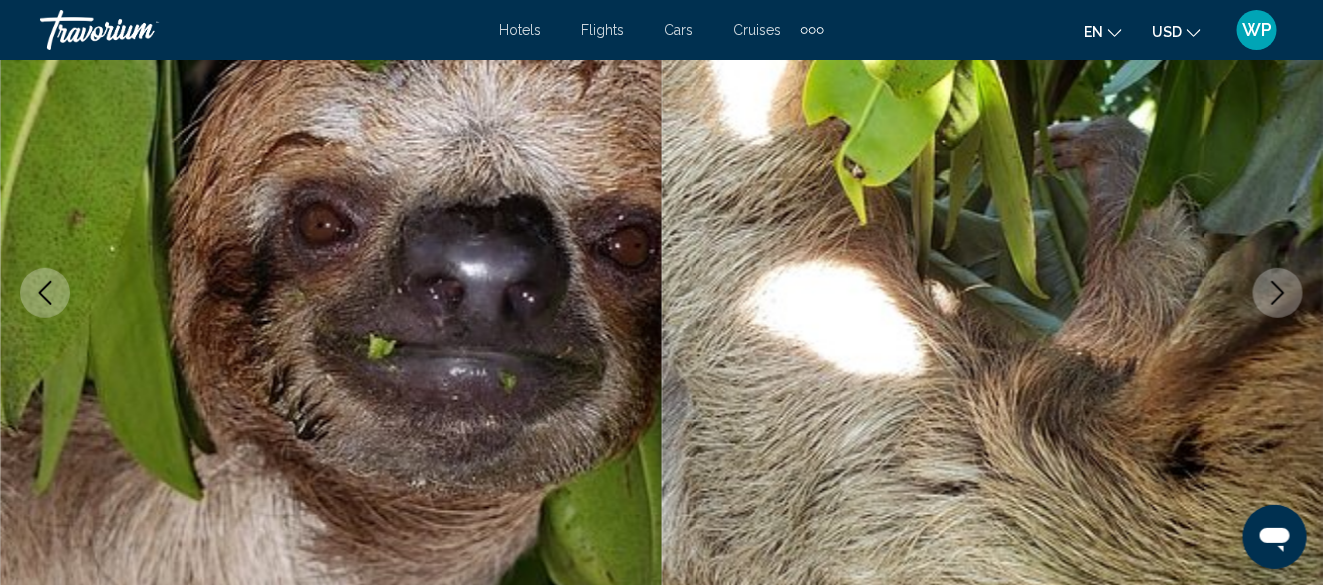click 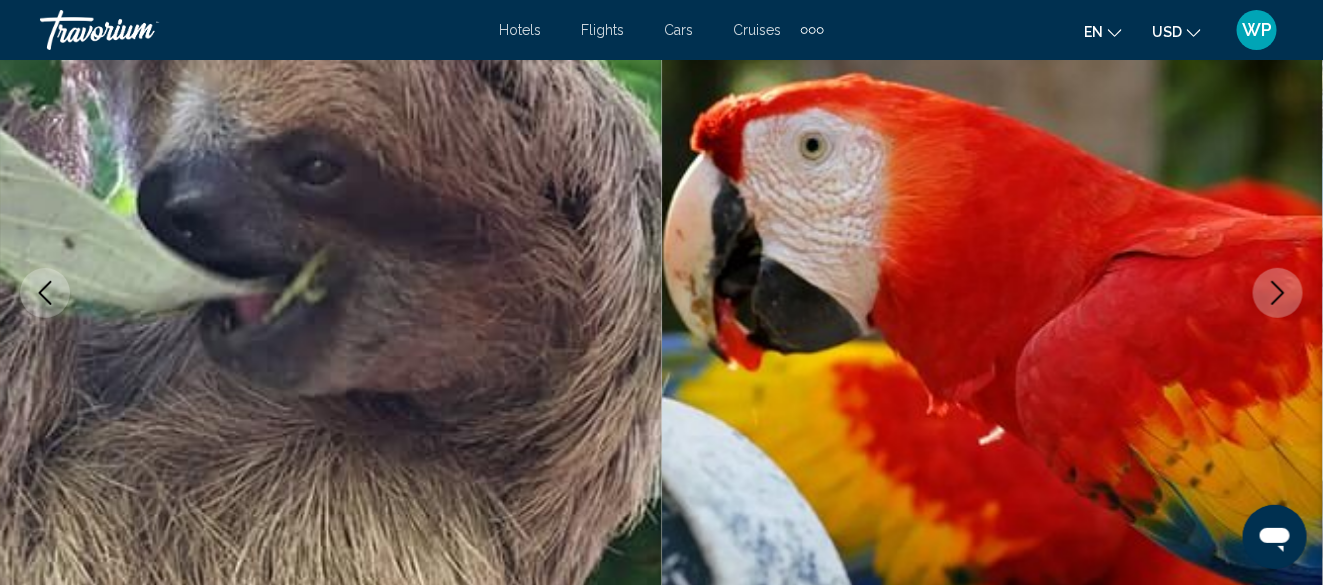 click 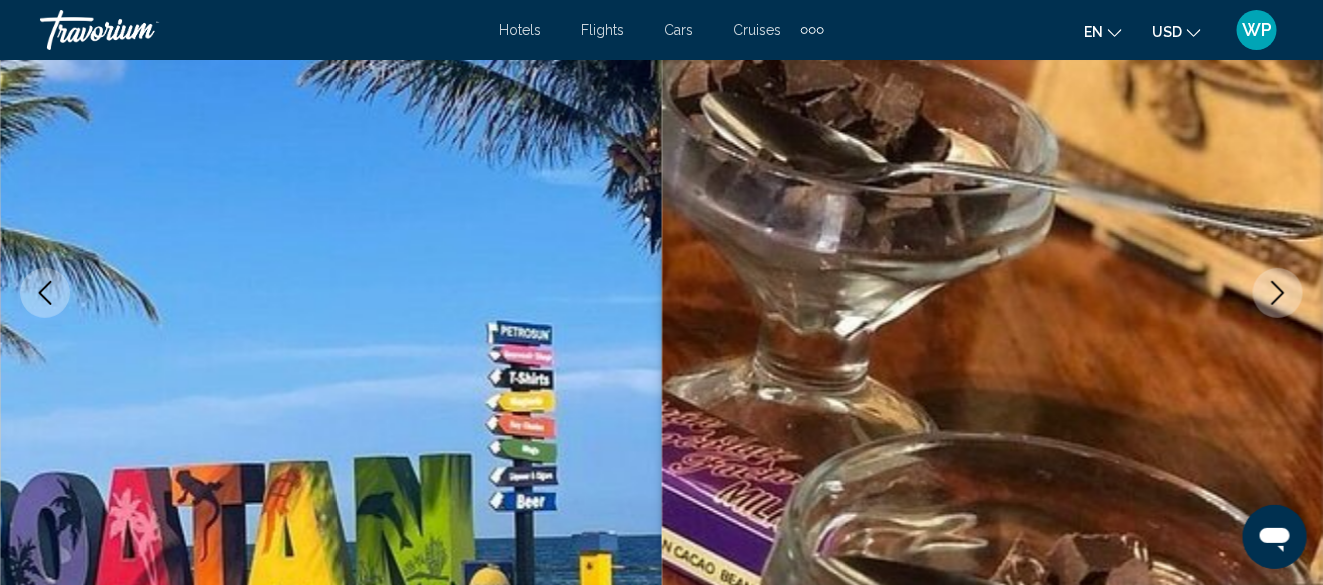 click 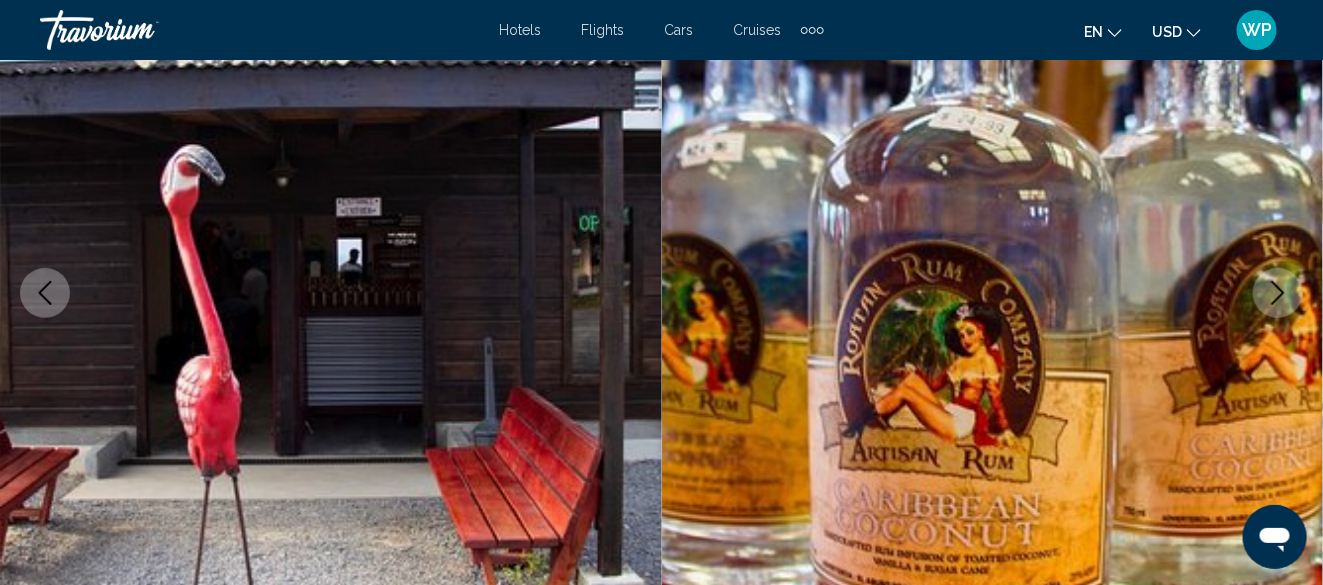 click 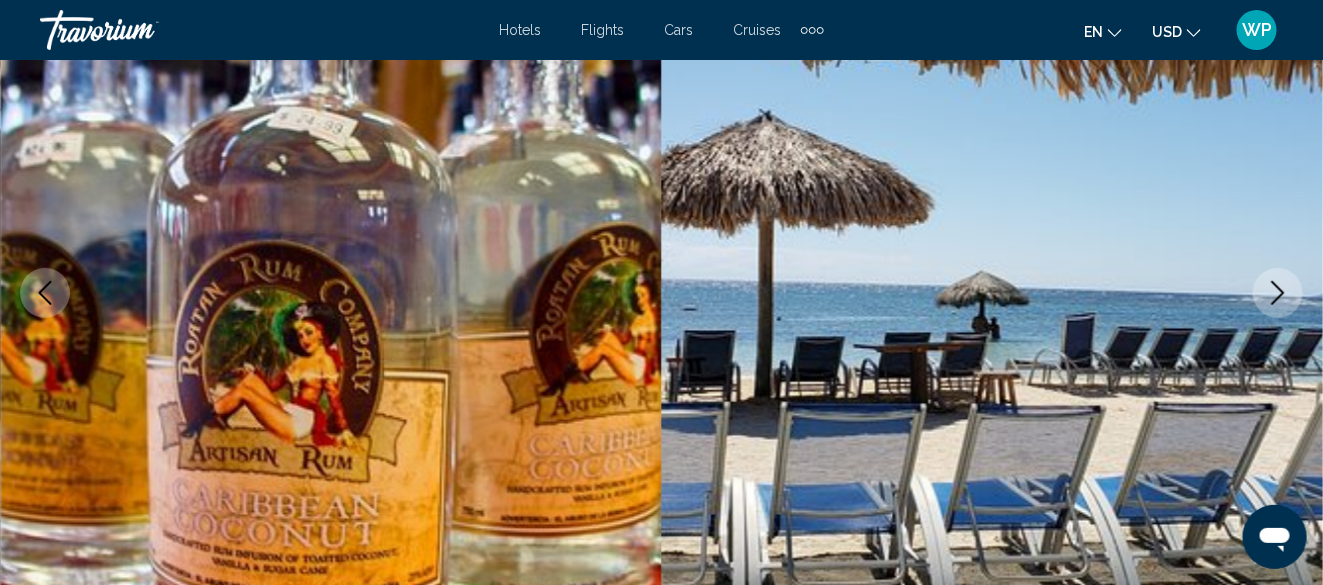 click 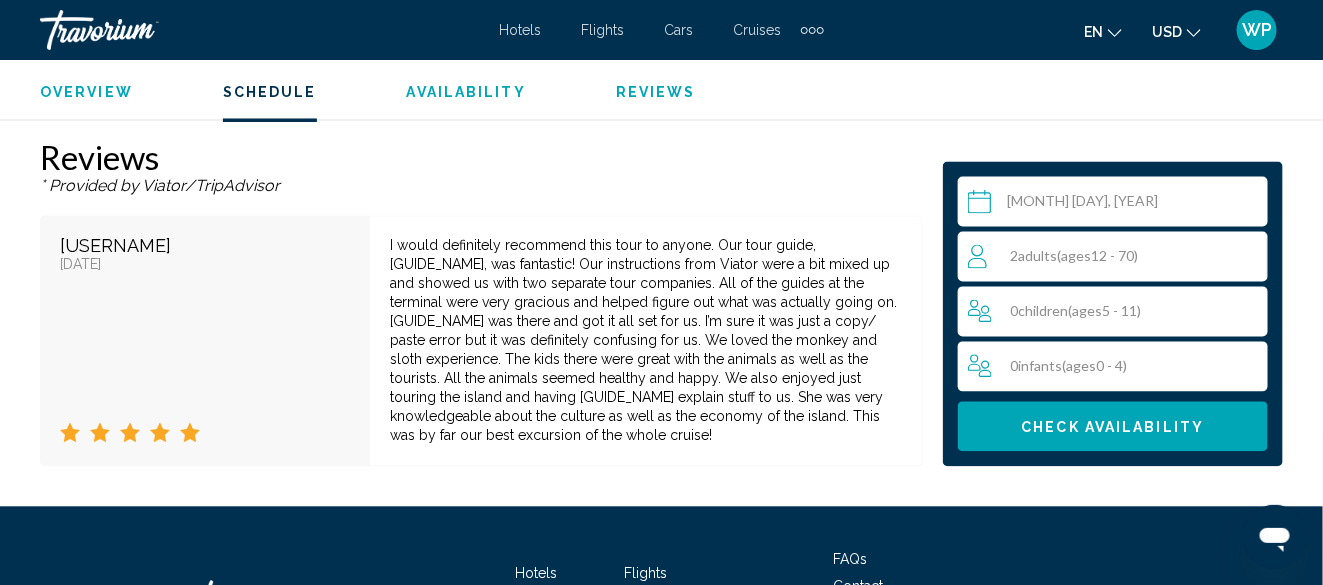 scroll, scrollTop: 3741, scrollLeft: 0, axis: vertical 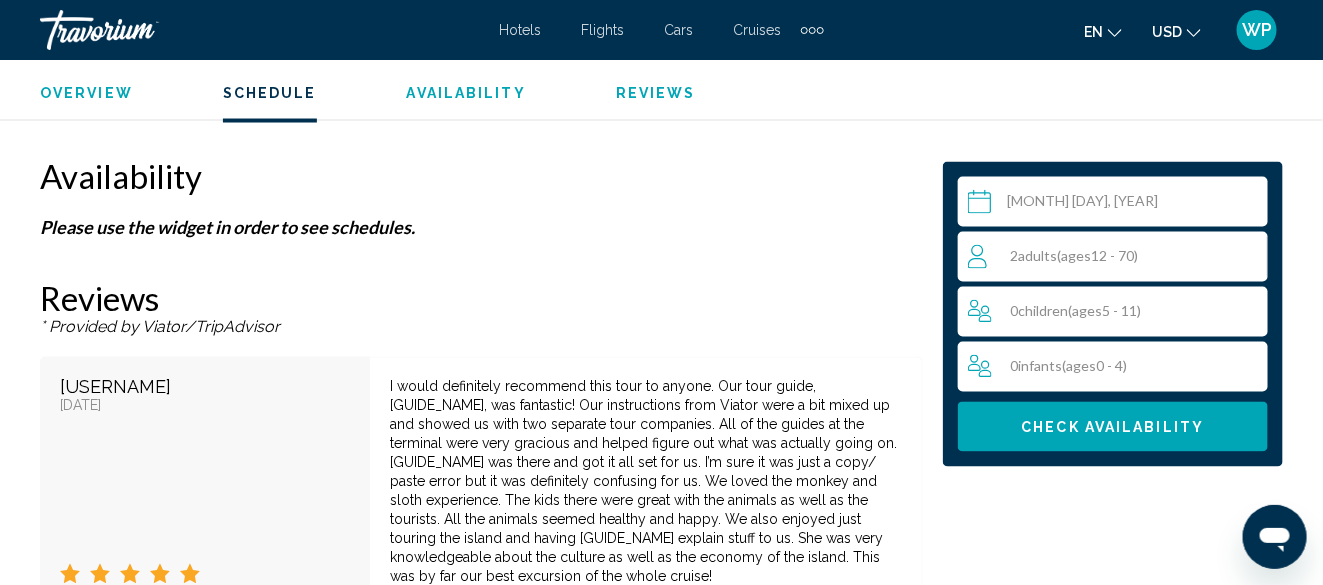 click on "Check Availability" at bounding box center [1113, 428] 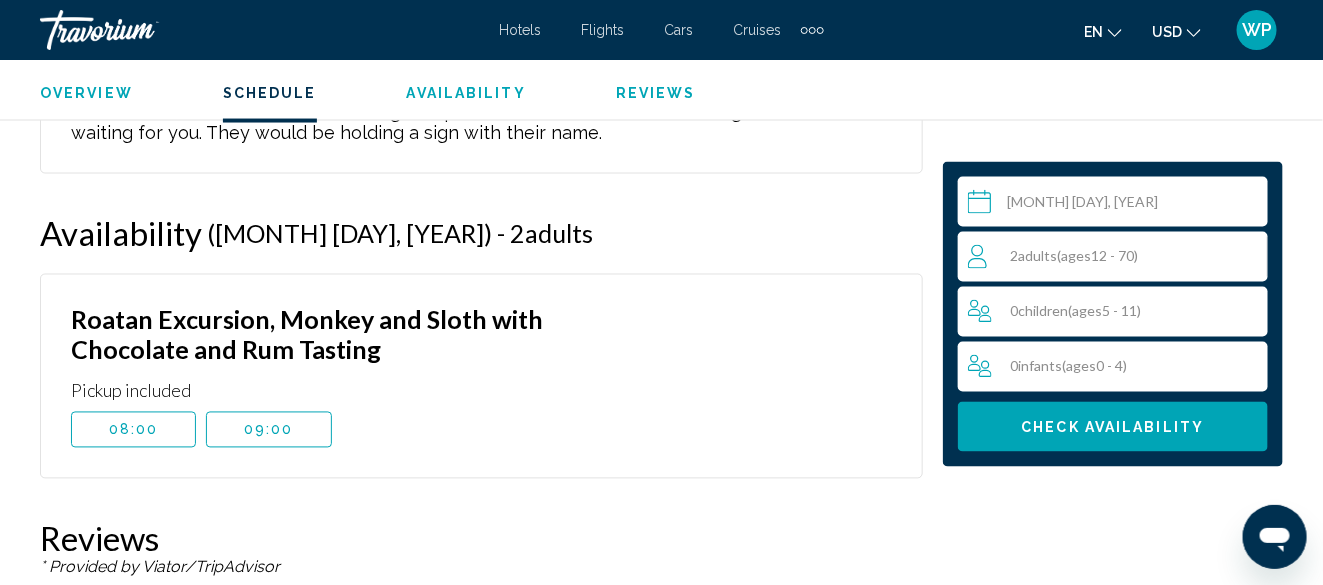 scroll, scrollTop: 3677, scrollLeft: 0, axis: vertical 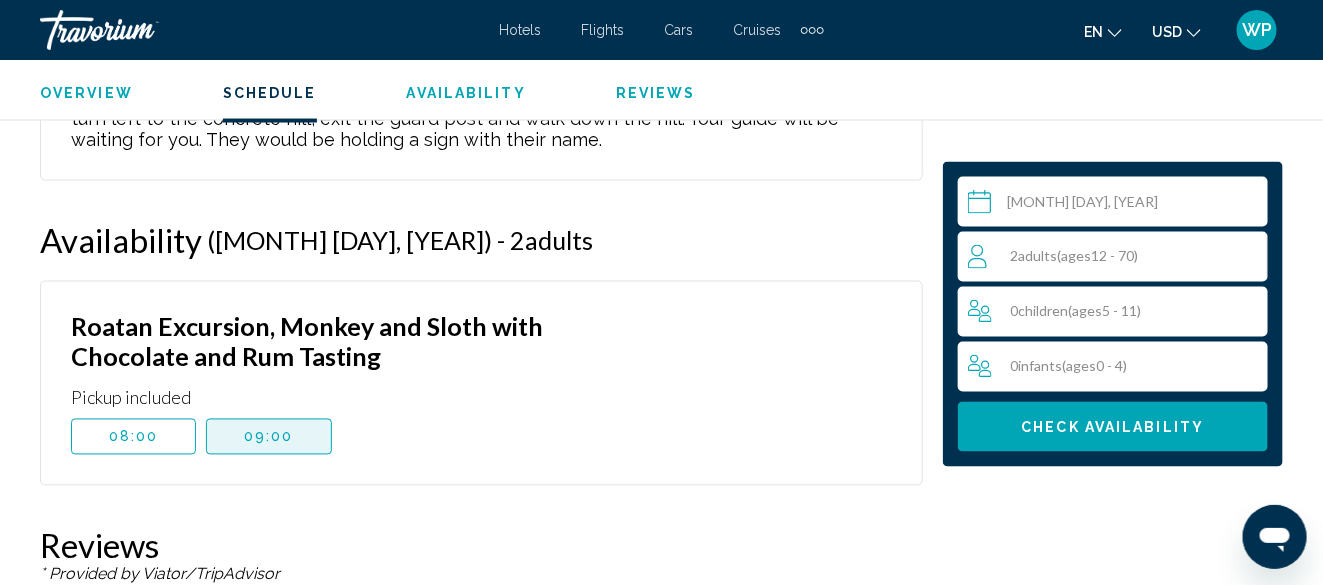 click on "09:00" at bounding box center (268, 437) 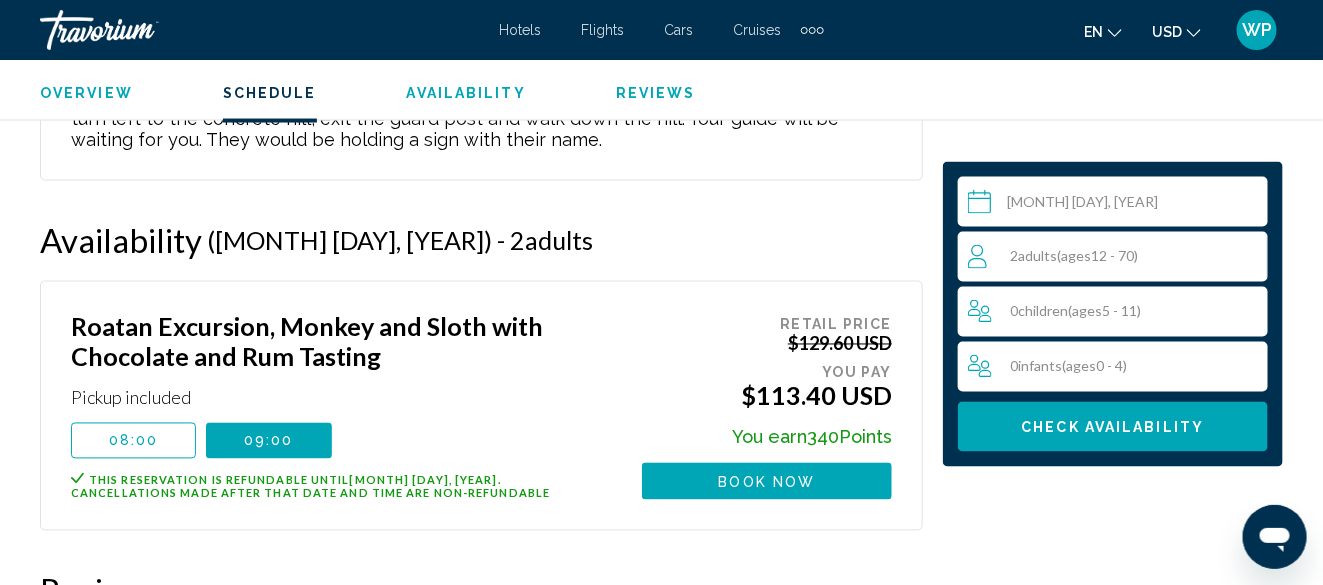 scroll, scrollTop: 0, scrollLeft: 0, axis: both 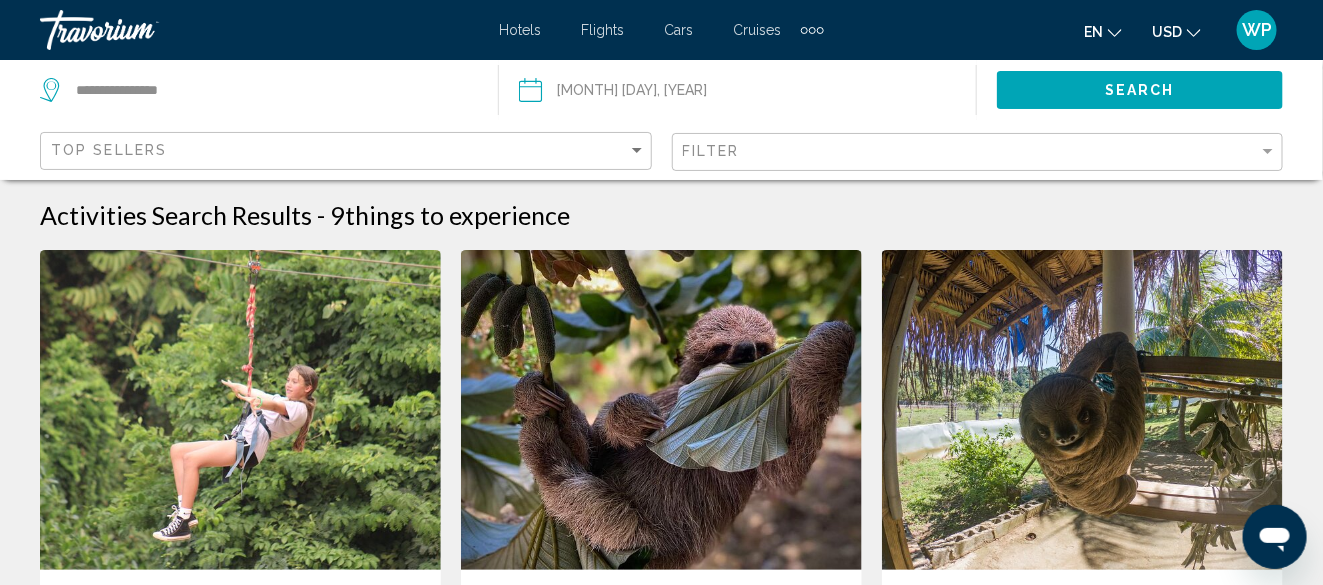 click at bounding box center (661, 410) 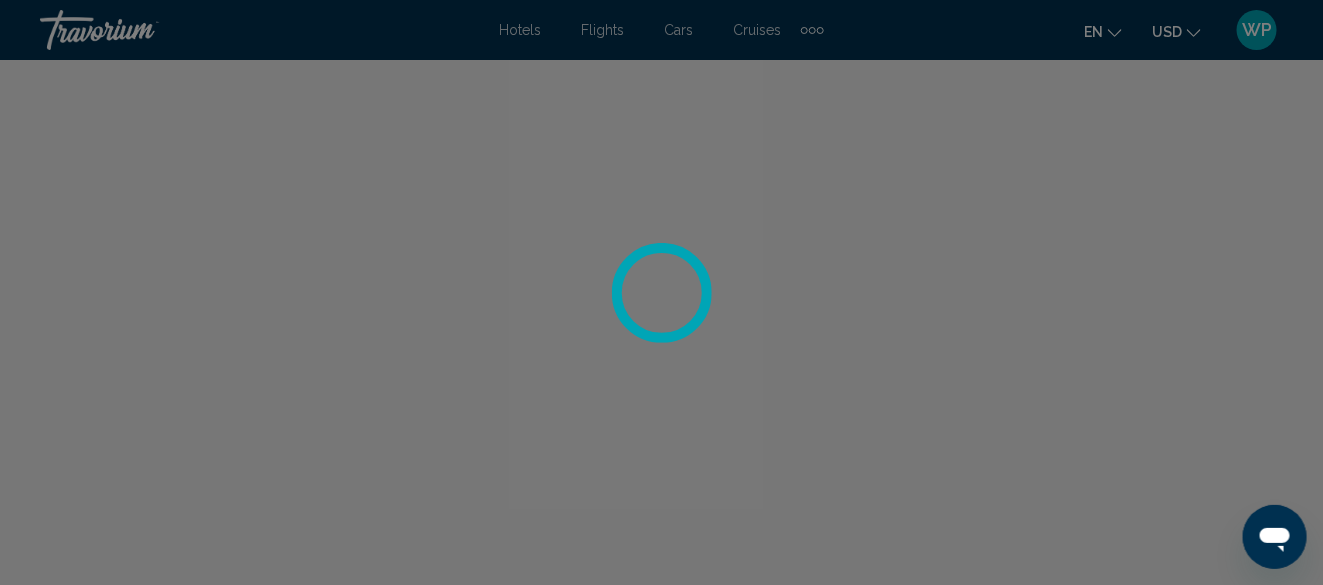 scroll, scrollTop: 242, scrollLeft: 0, axis: vertical 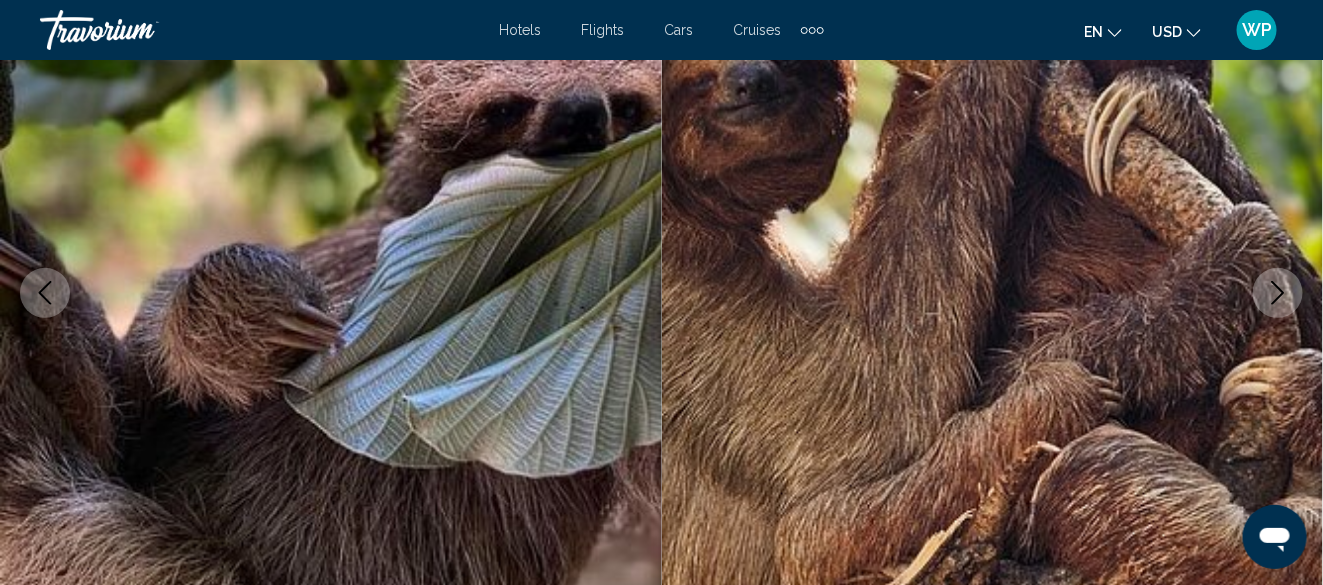 click at bounding box center [1278, 293] 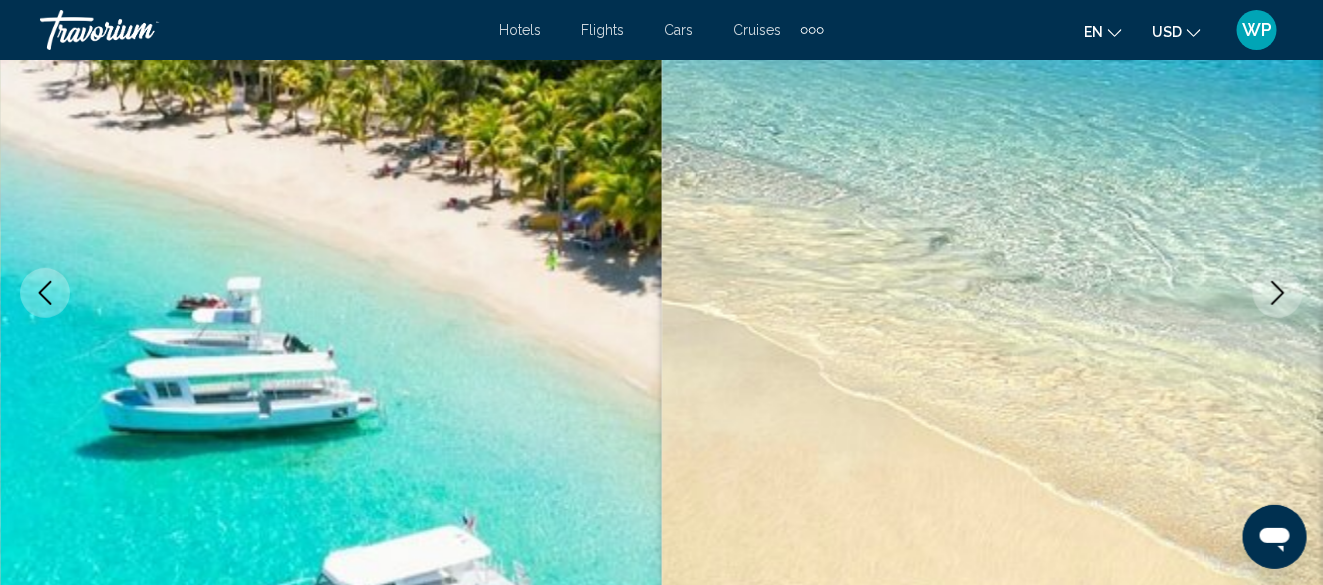 click 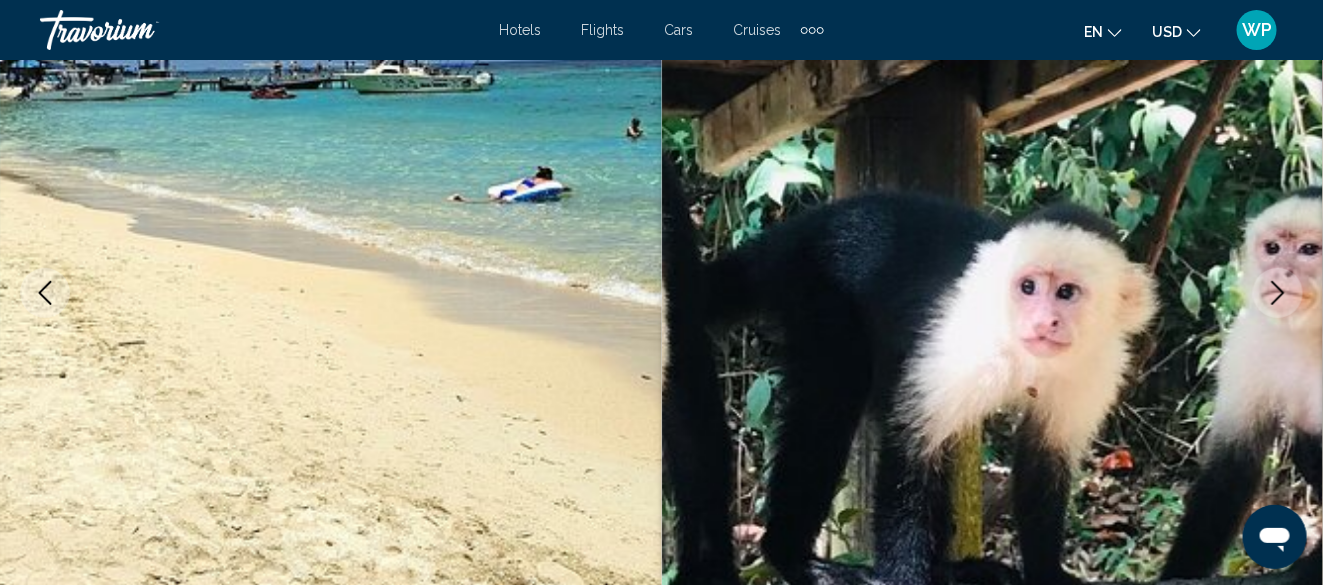 click 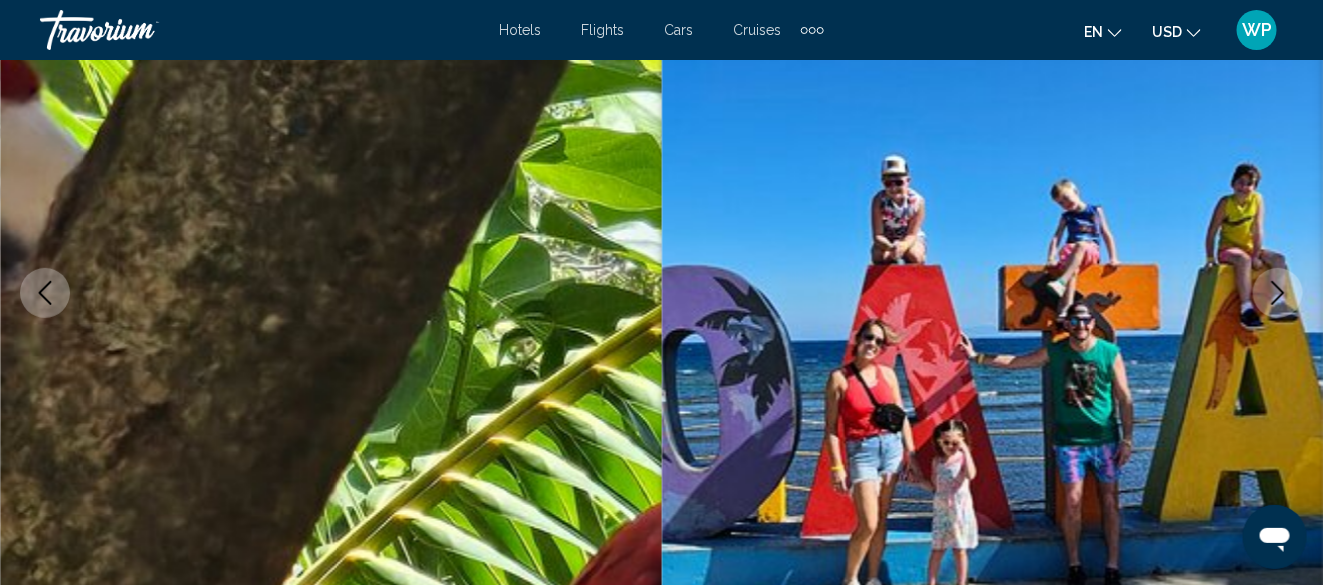 click 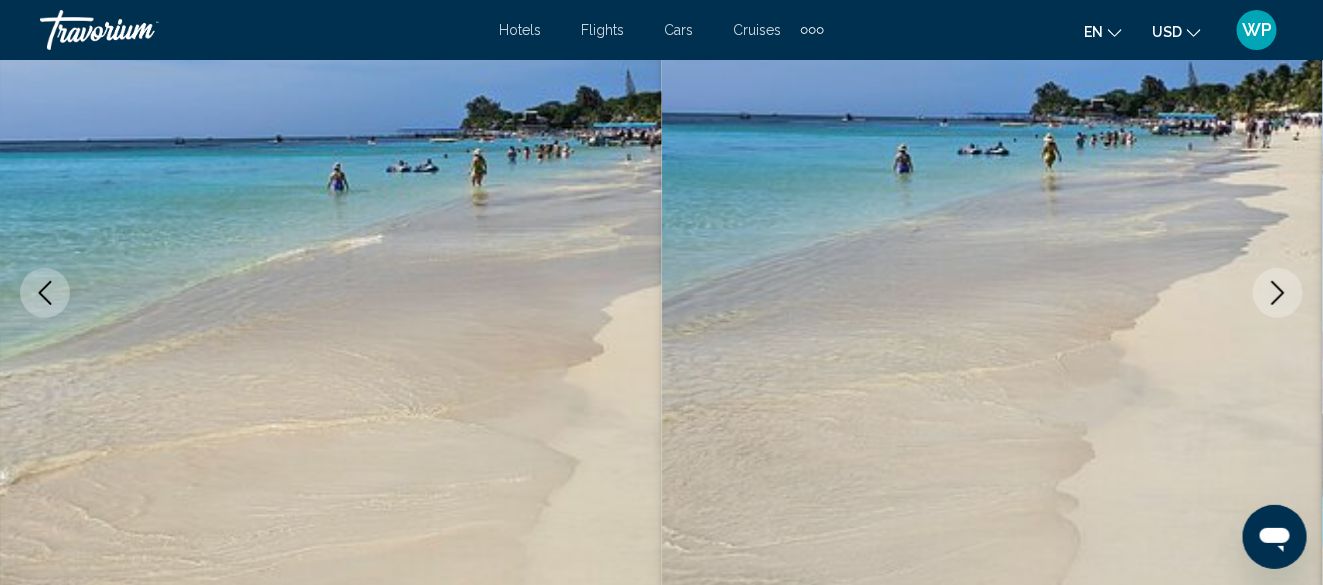 click 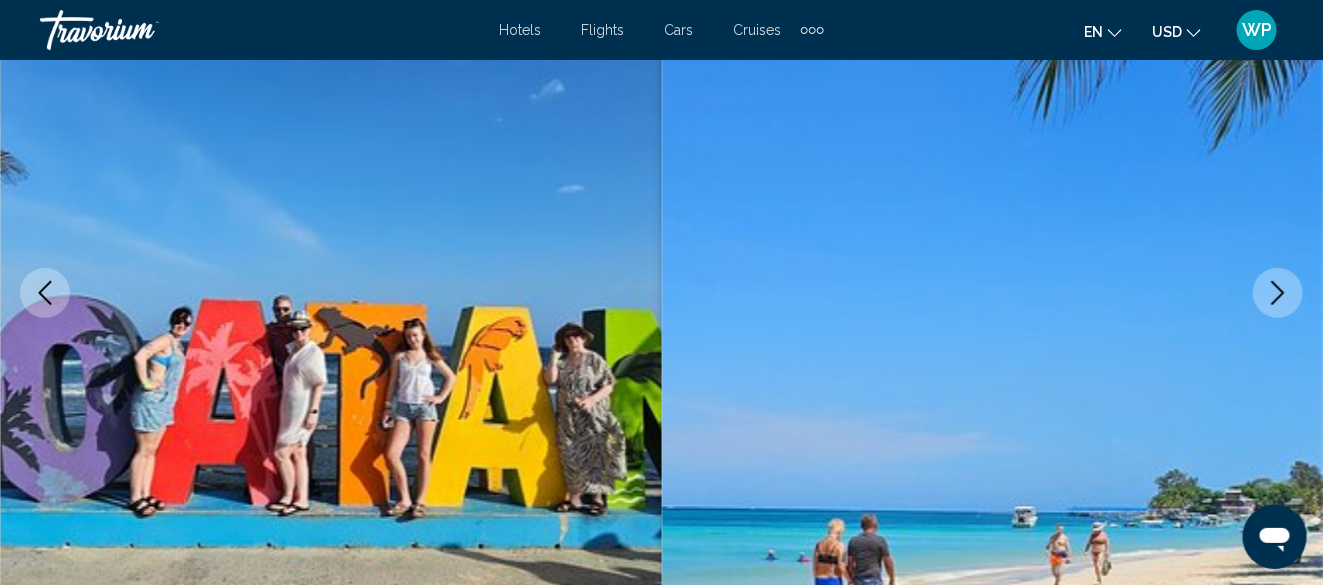 click 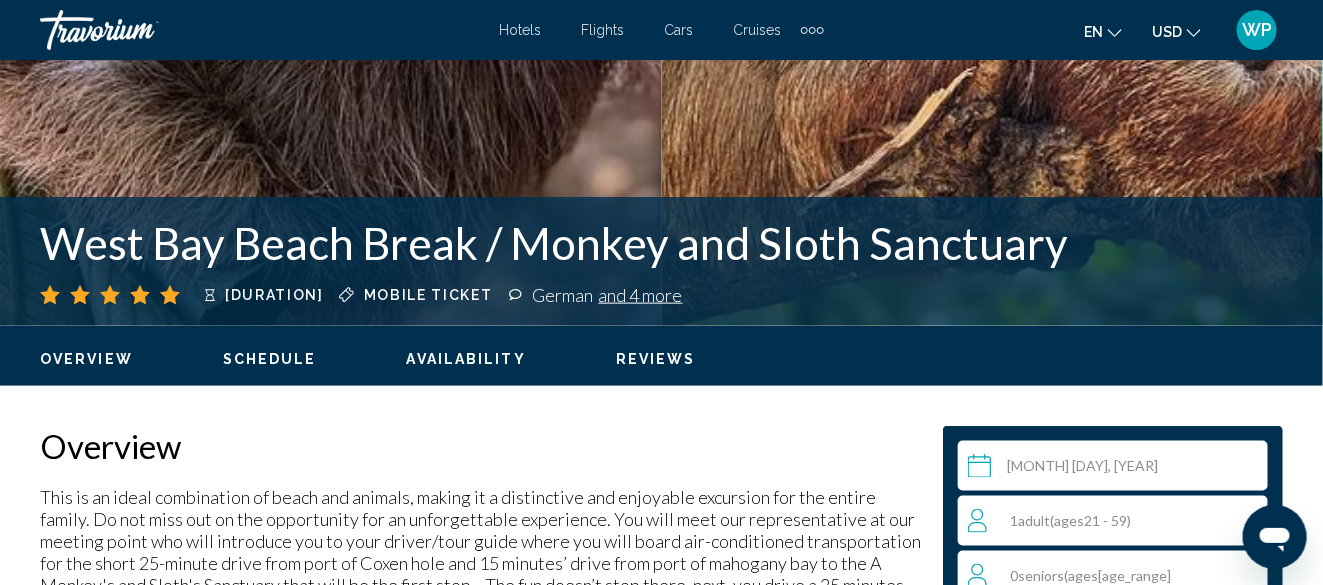 scroll, scrollTop: 742, scrollLeft: 0, axis: vertical 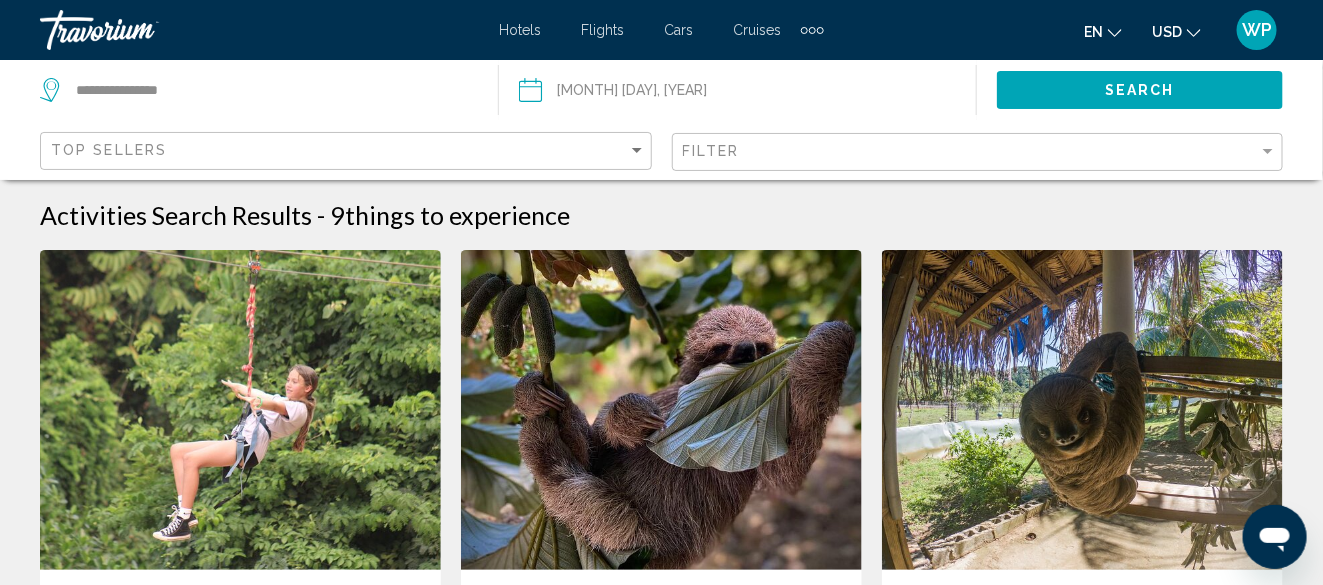 click at bounding box center (661, 410) 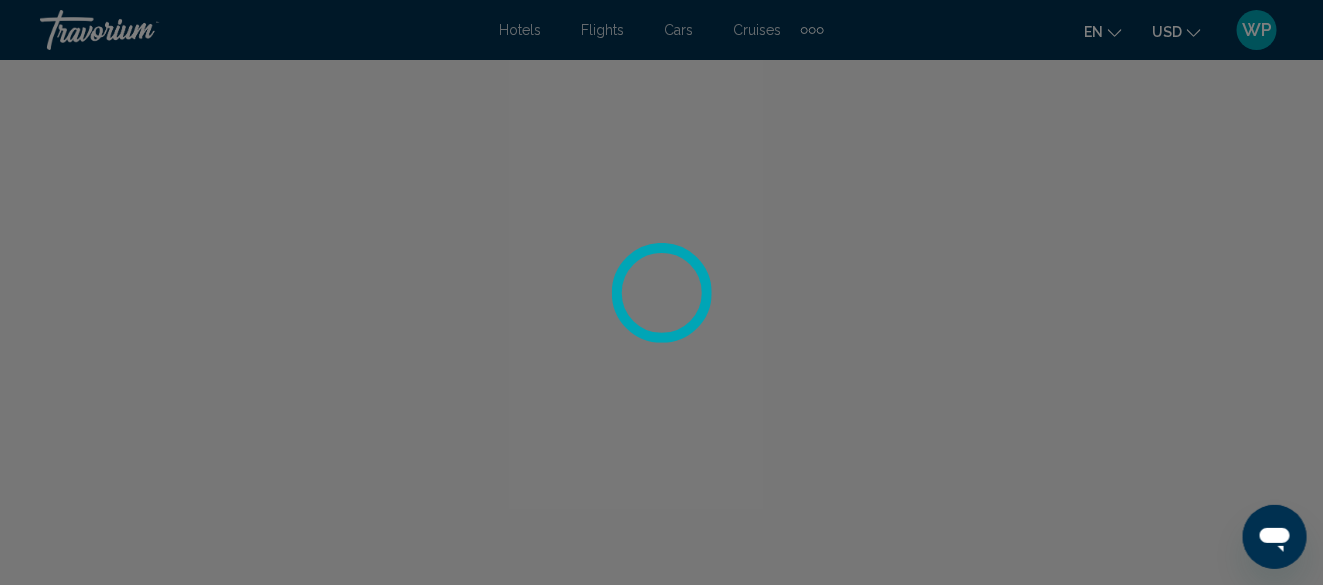 scroll, scrollTop: 242, scrollLeft: 0, axis: vertical 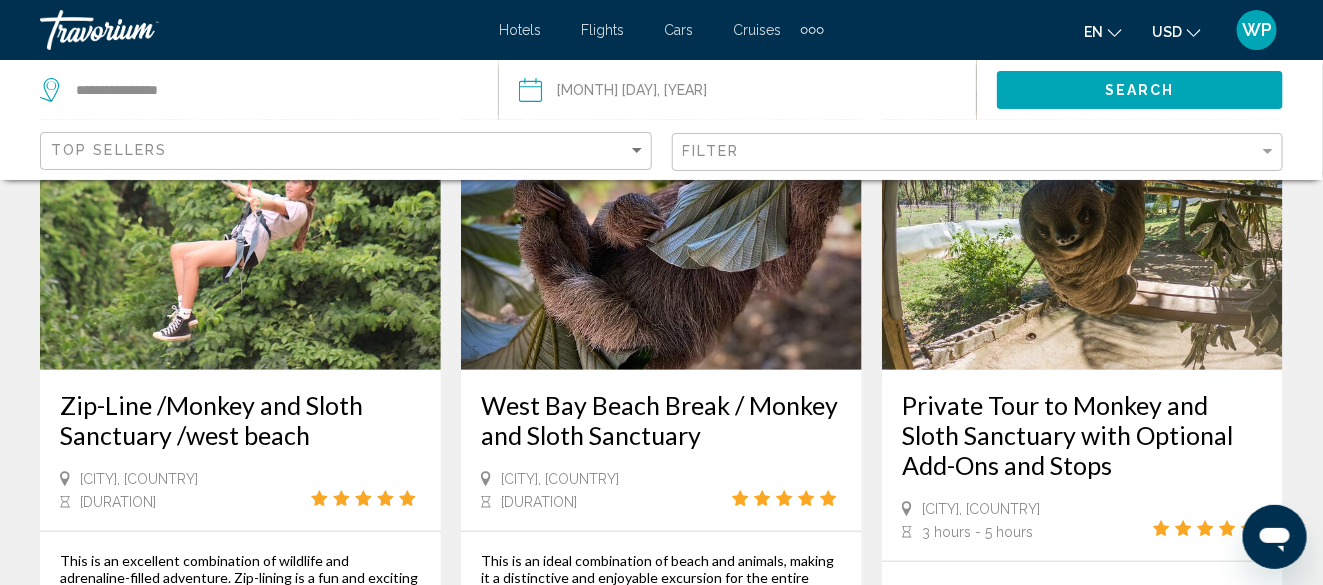 click at bounding box center [1082, 210] 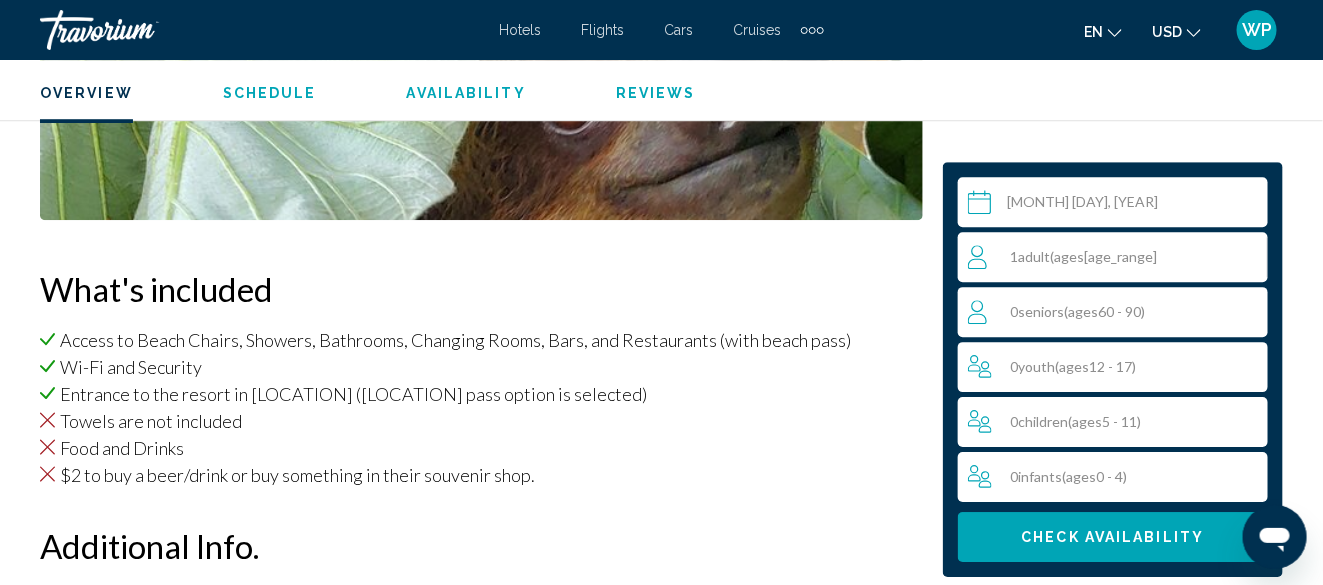 scroll, scrollTop: 2042, scrollLeft: 0, axis: vertical 